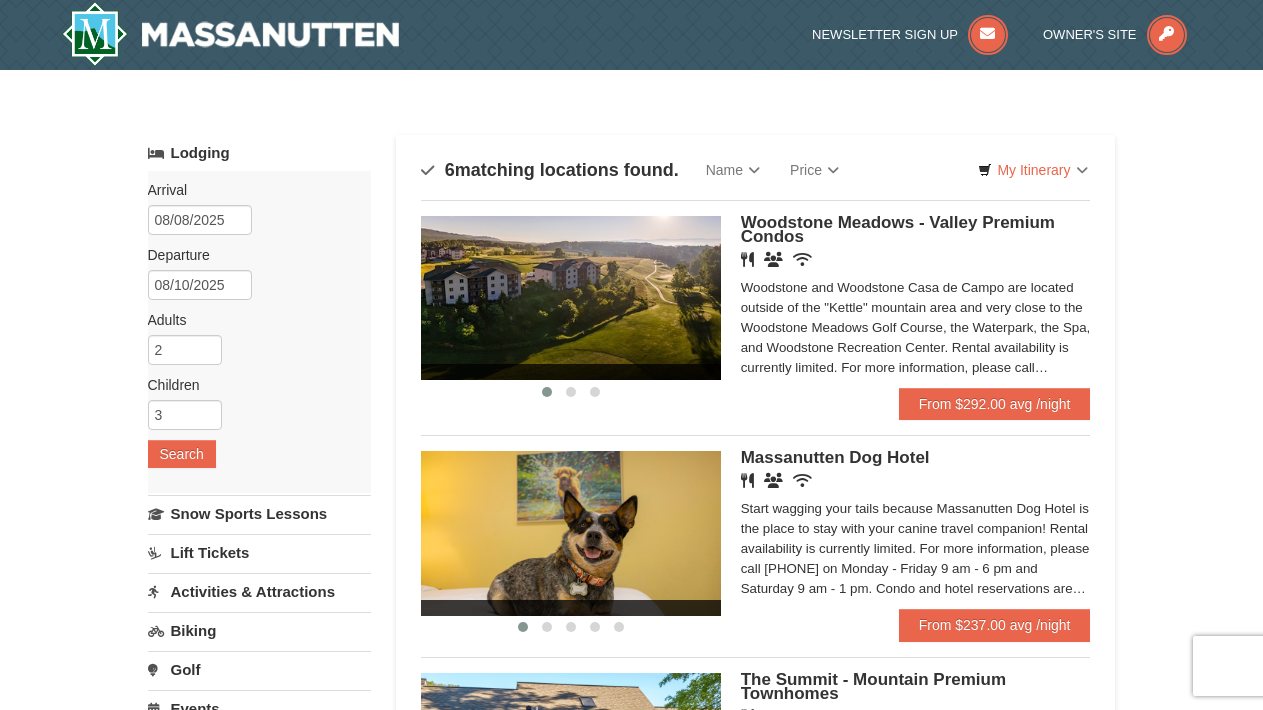scroll, scrollTop: 0, scrollLeft: 0, axis: both 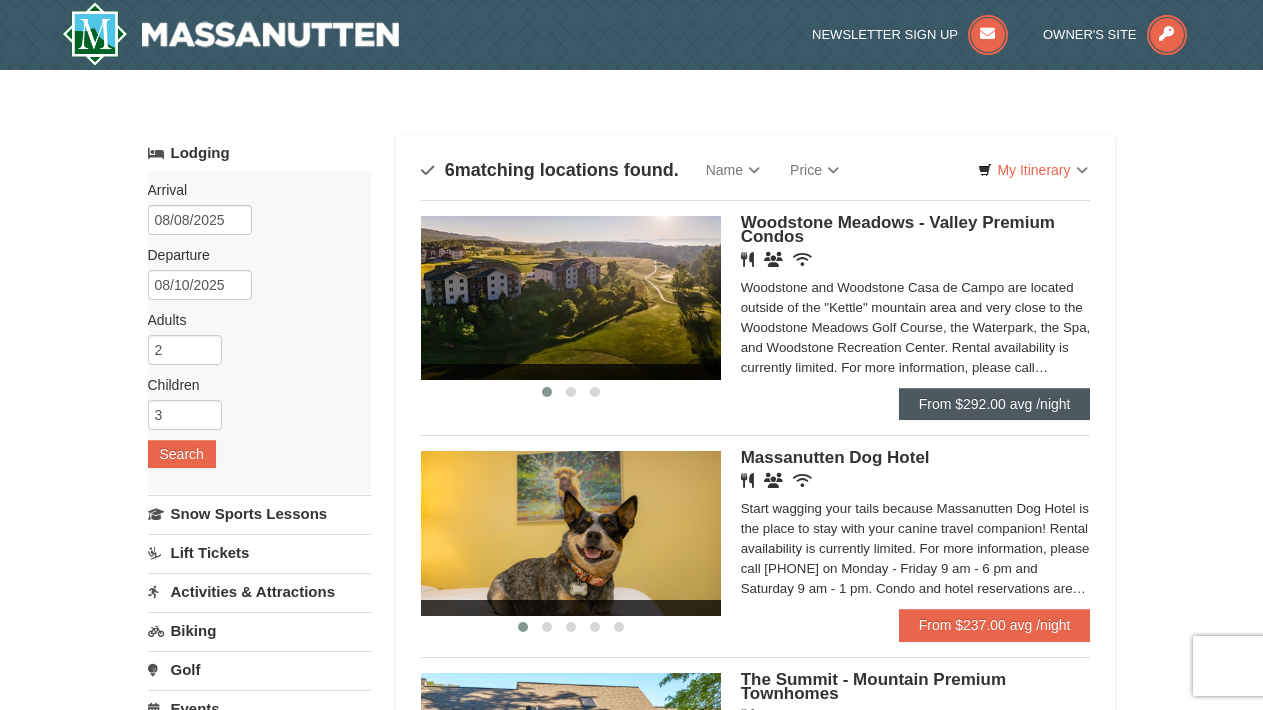 click on "From $292.00 avg /night" at bounding box center (995, 404) 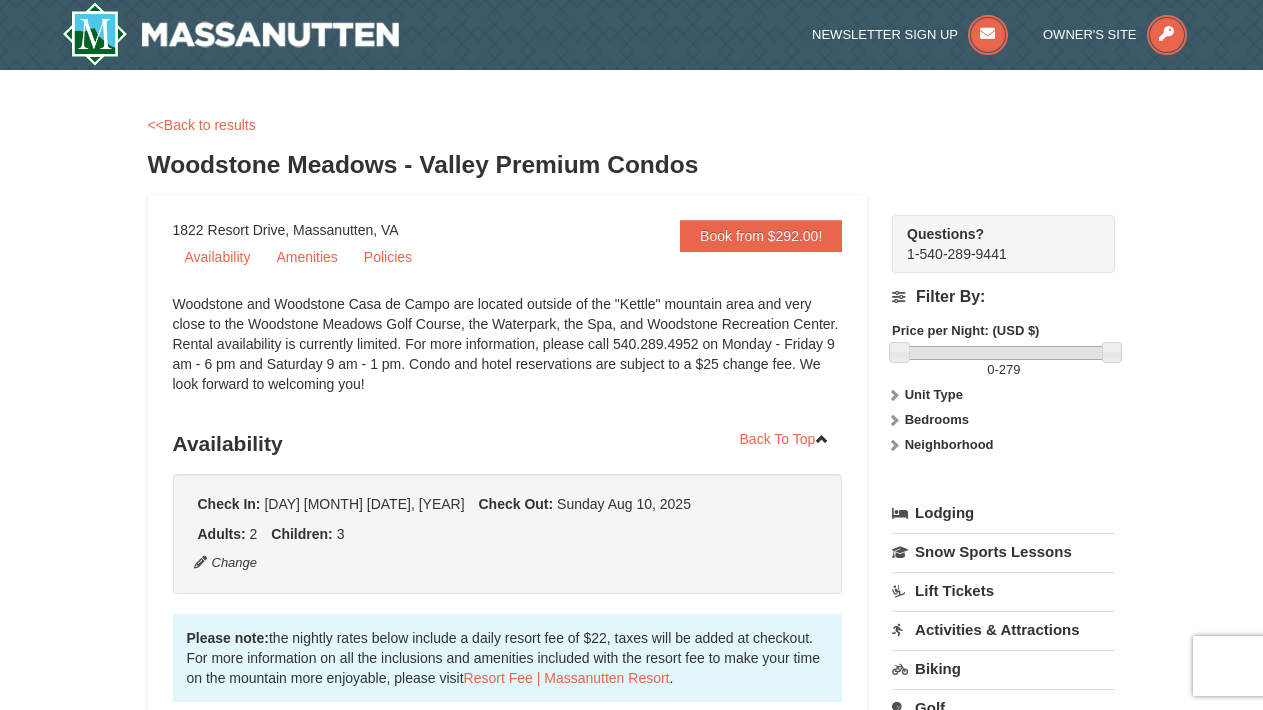 scroll, scrollTop: 0, scrollLeft: 0, axis: both 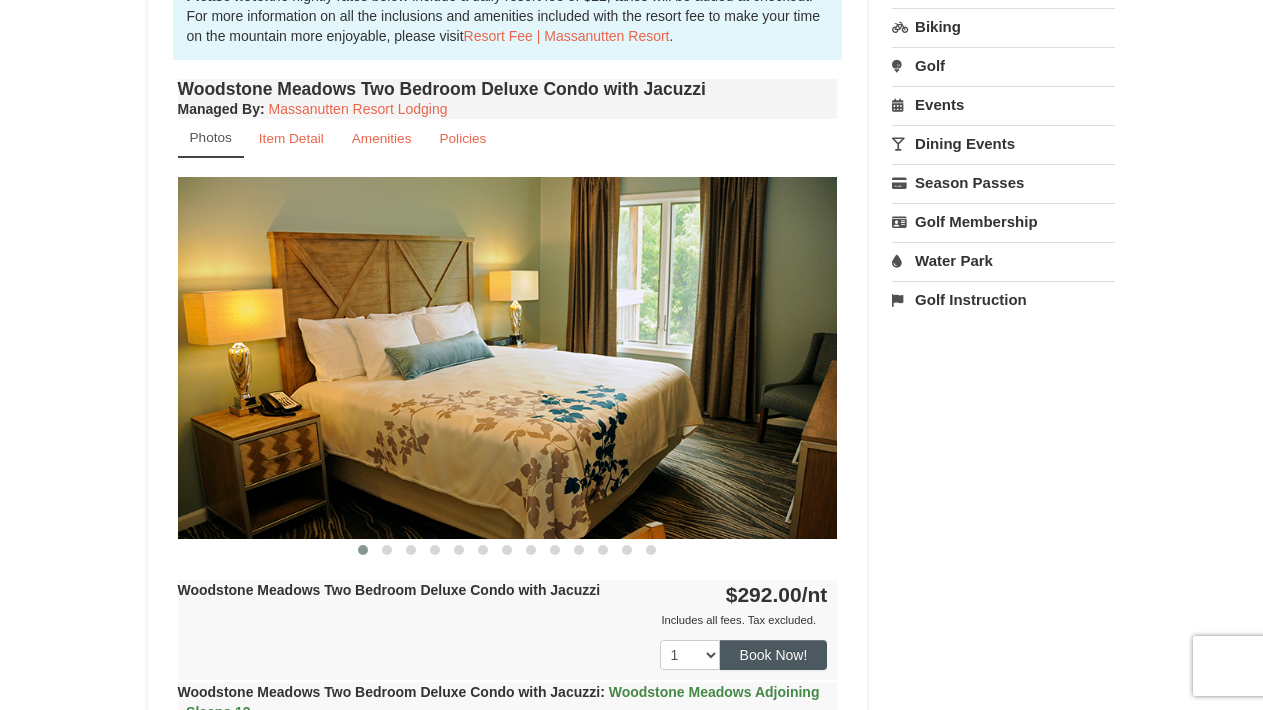 click on "Book Now!" at bounding box center [774, 655] 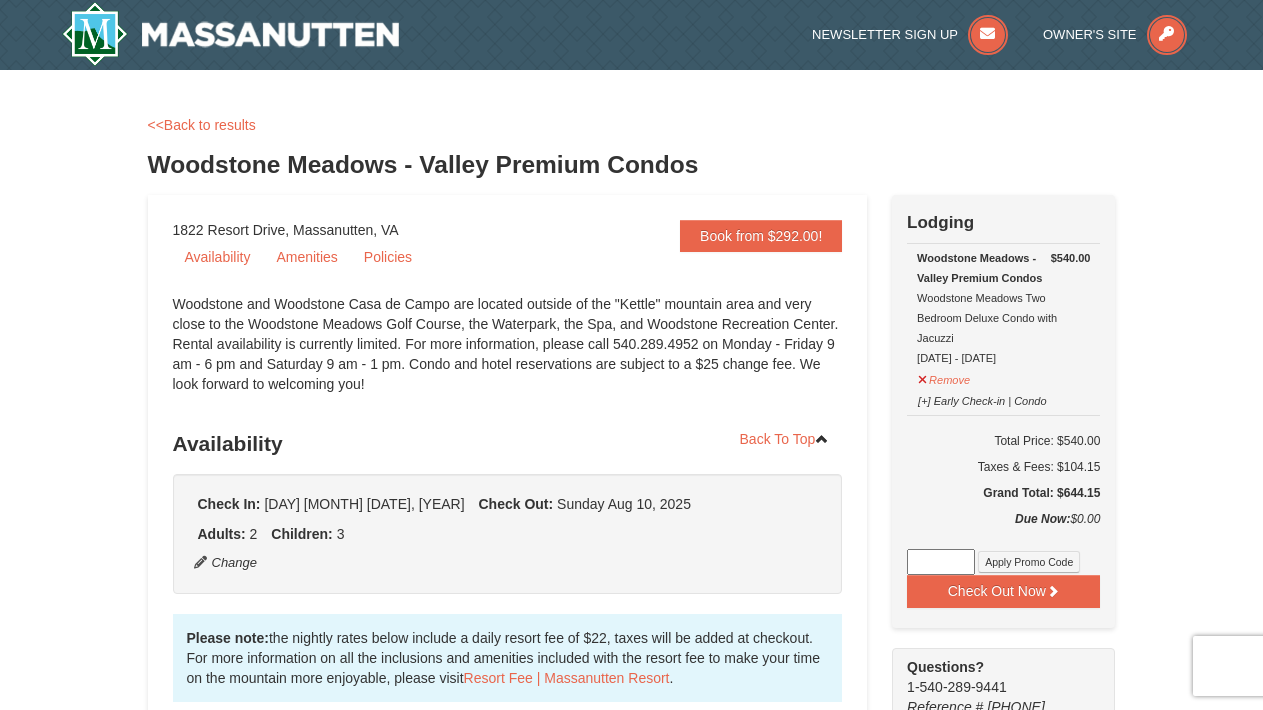 scroll, scrollTop: 0, scrollLeft: 0, axis: both 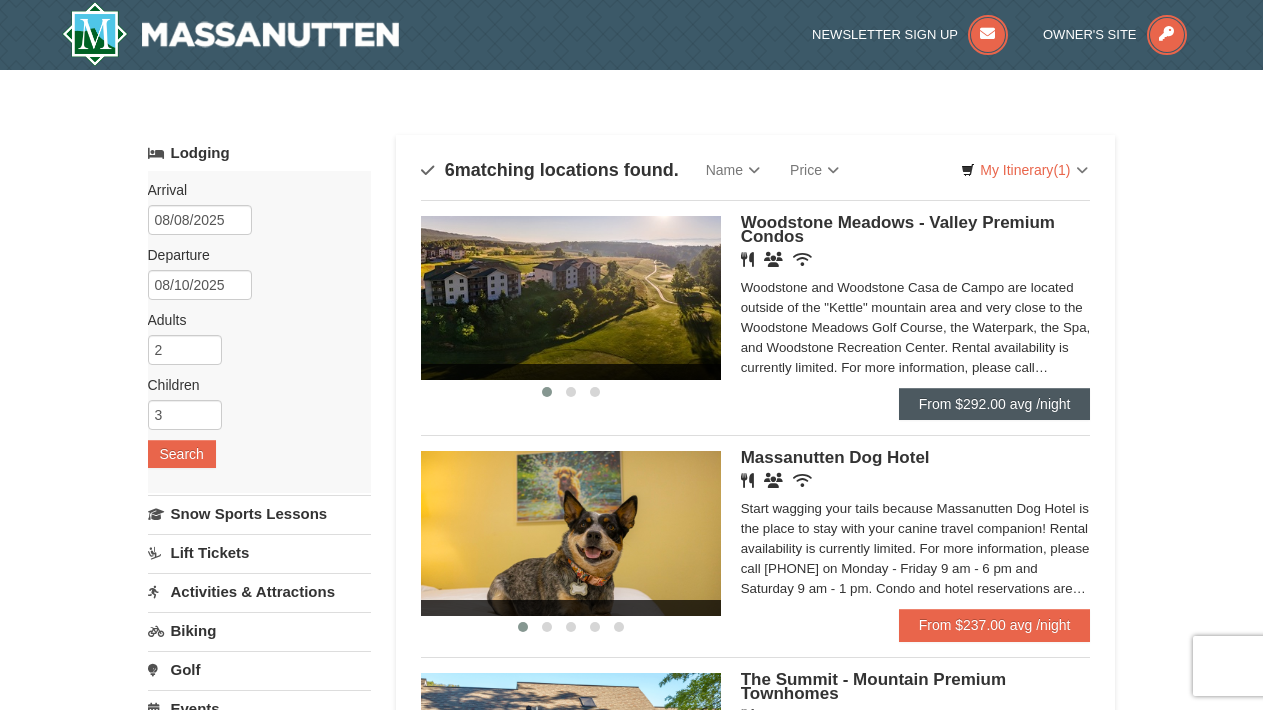 click on "From $292.00 avg /night" at bounding box center [995, 404] 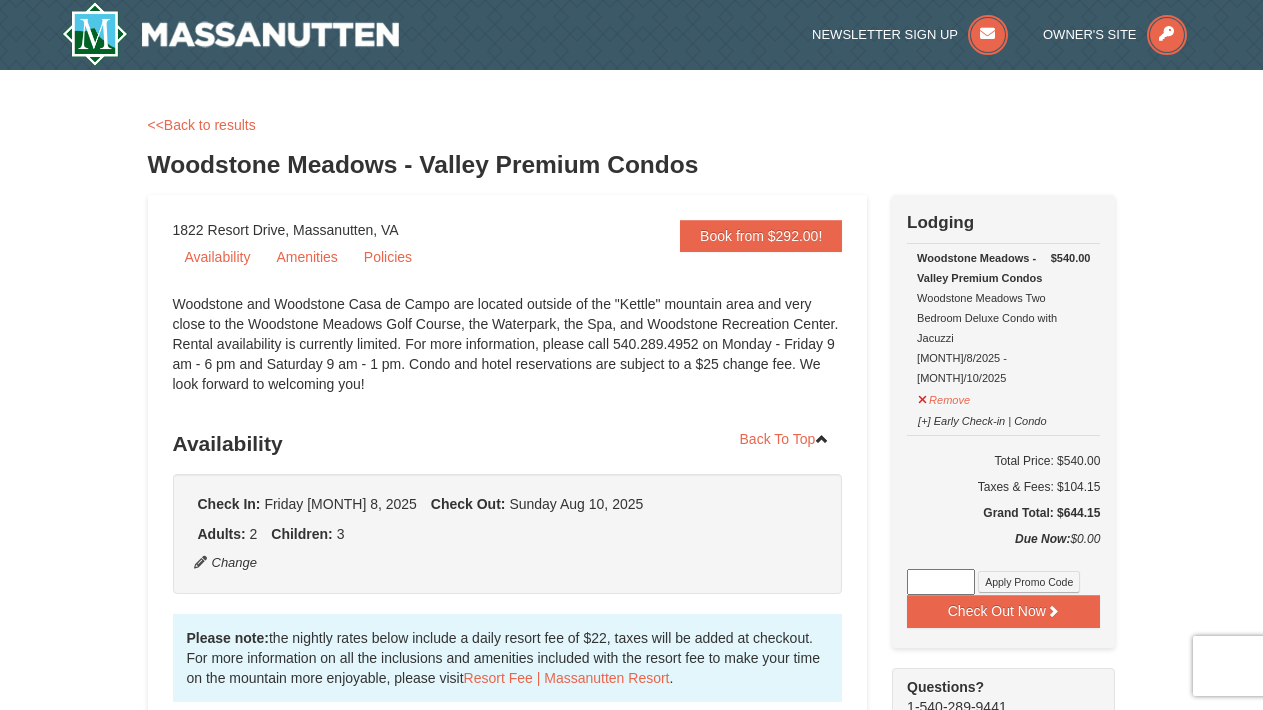 scroll, scrollTop: 0, scrollLeft: 0, axis: both 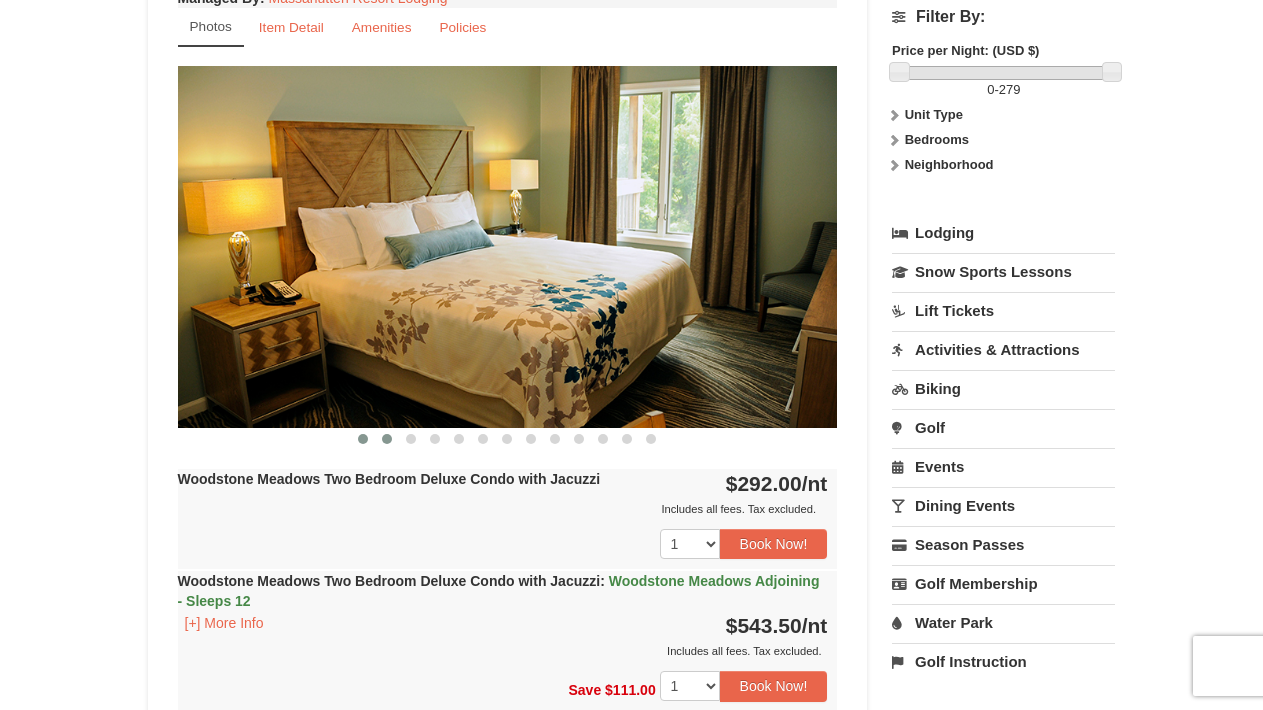 click at bounding box center (387, 439) 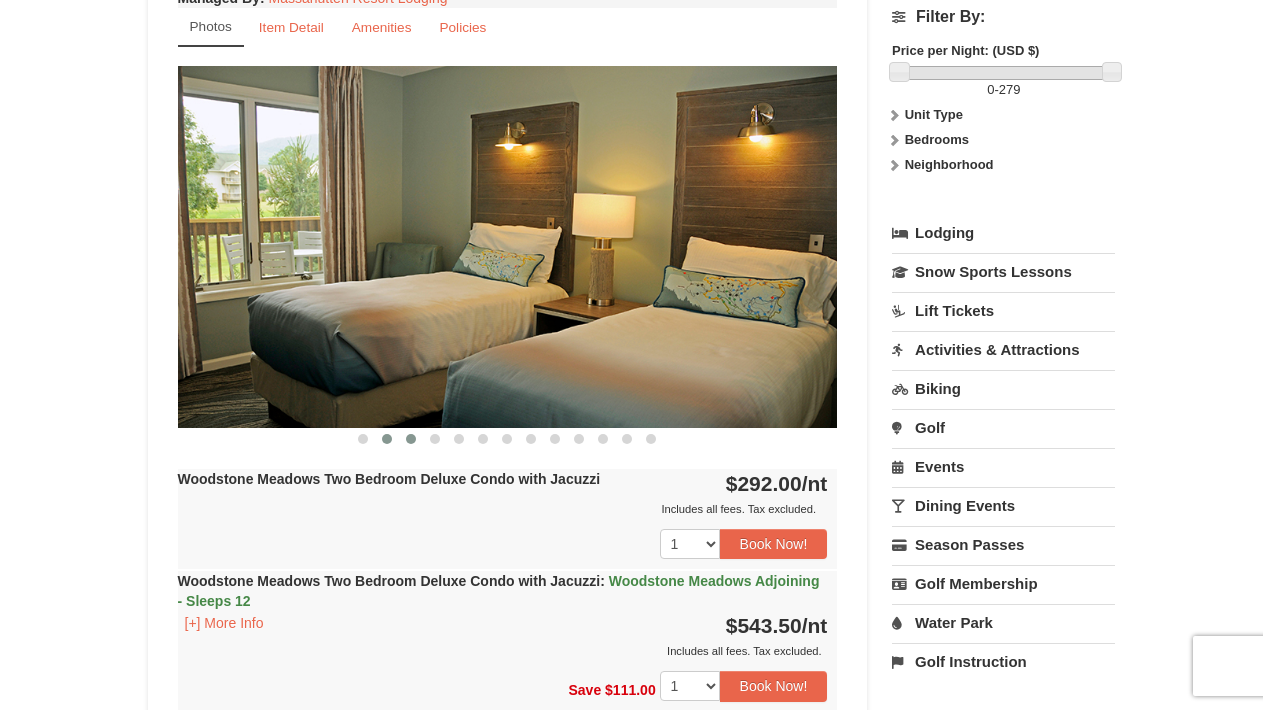 click at bounding box center [411, 439] 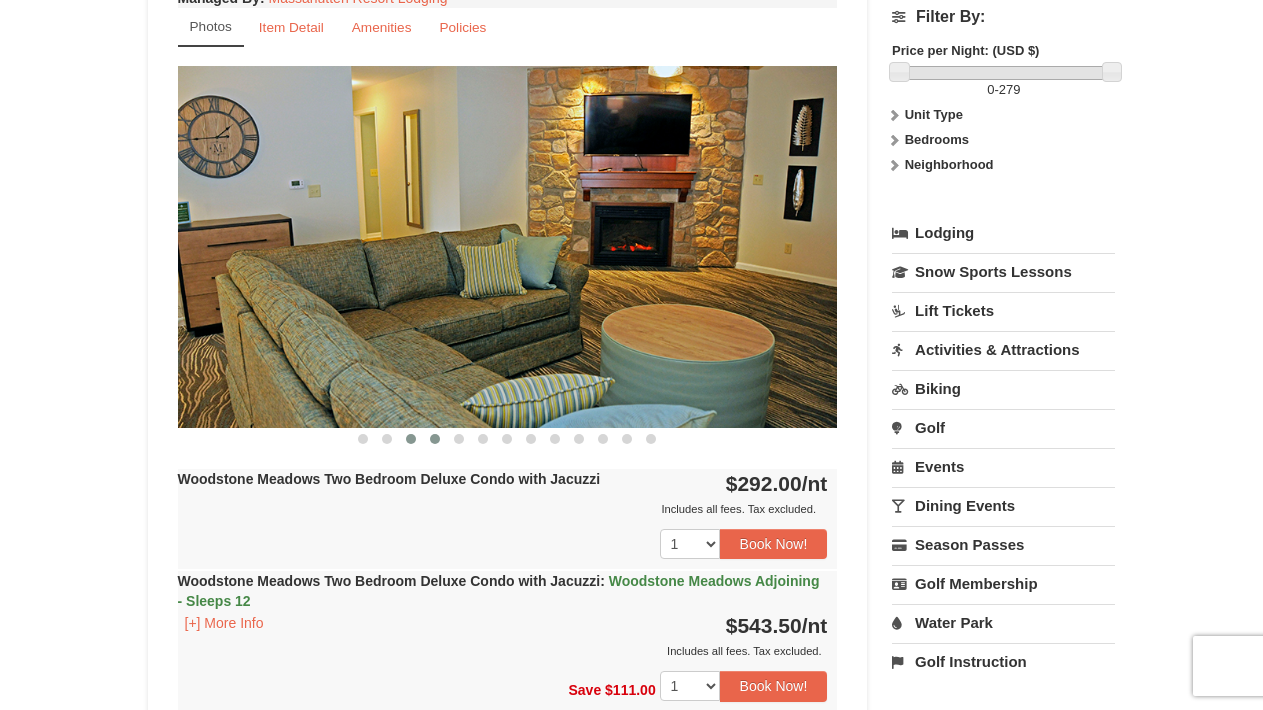 click at bounding box center [435, 439] 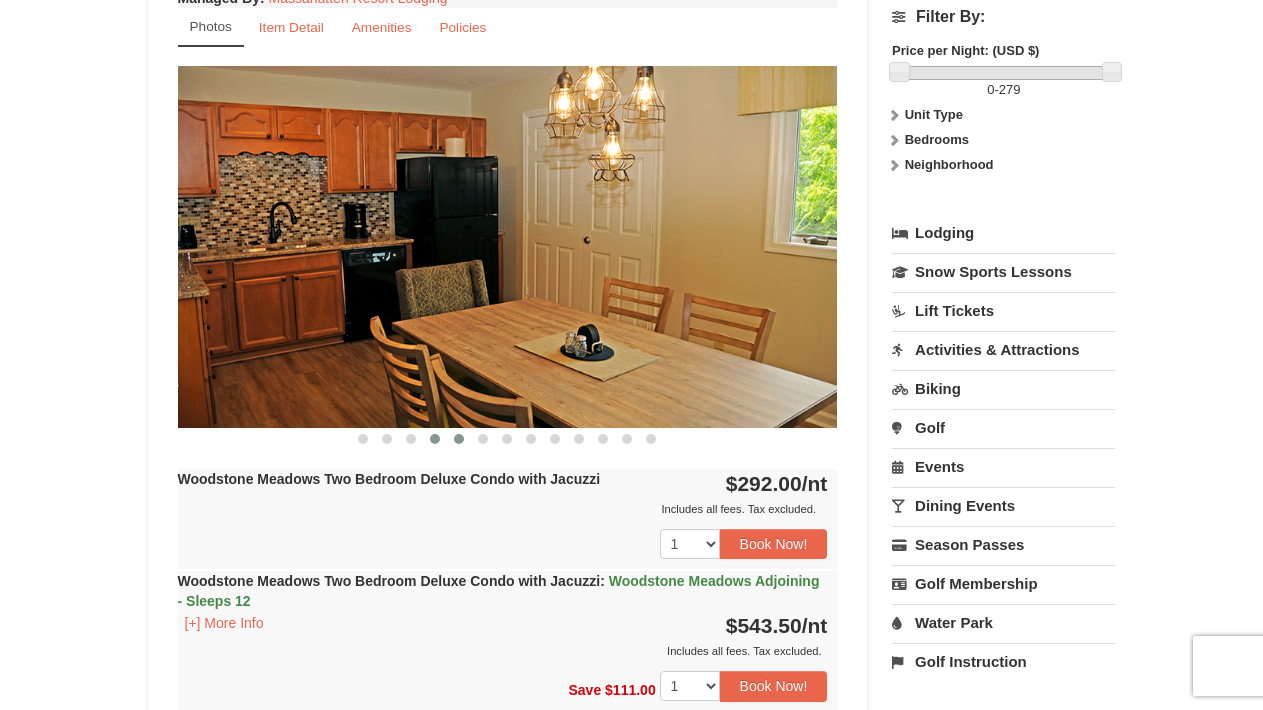 click at bounding box center (459, 439) 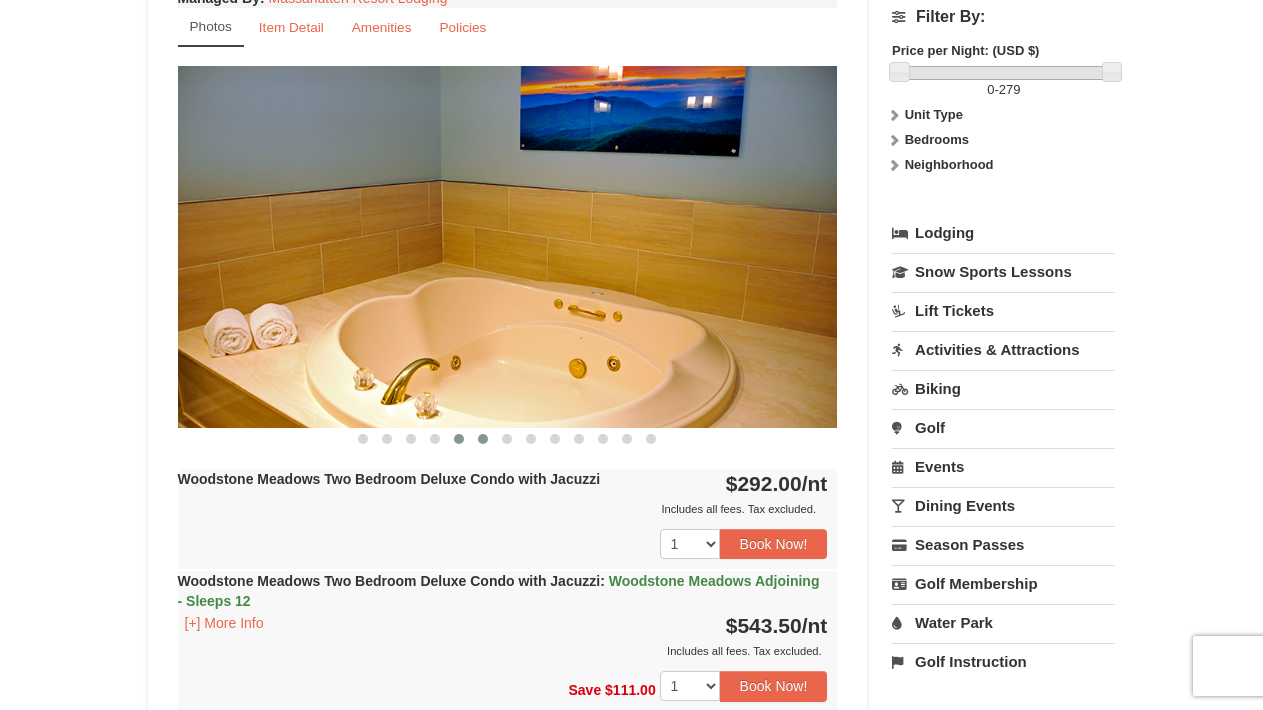 click at bounding box center [483, 439] 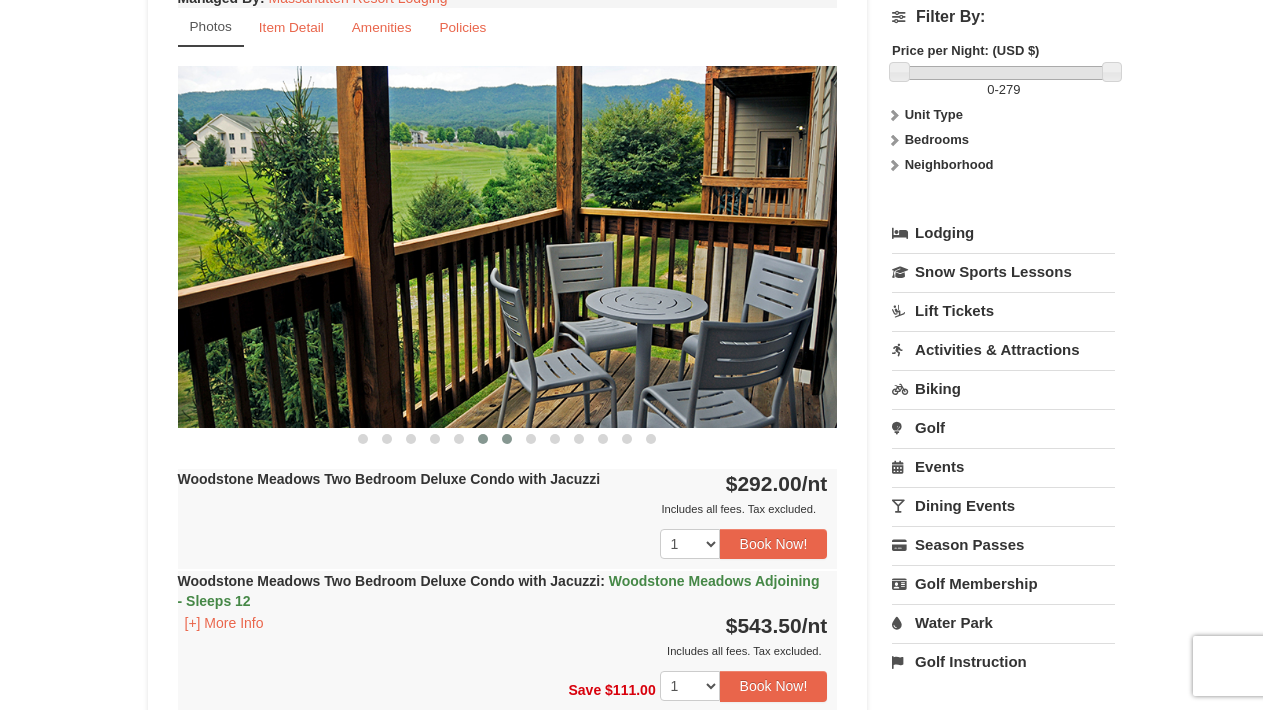 click at bounding box center (507, 439) 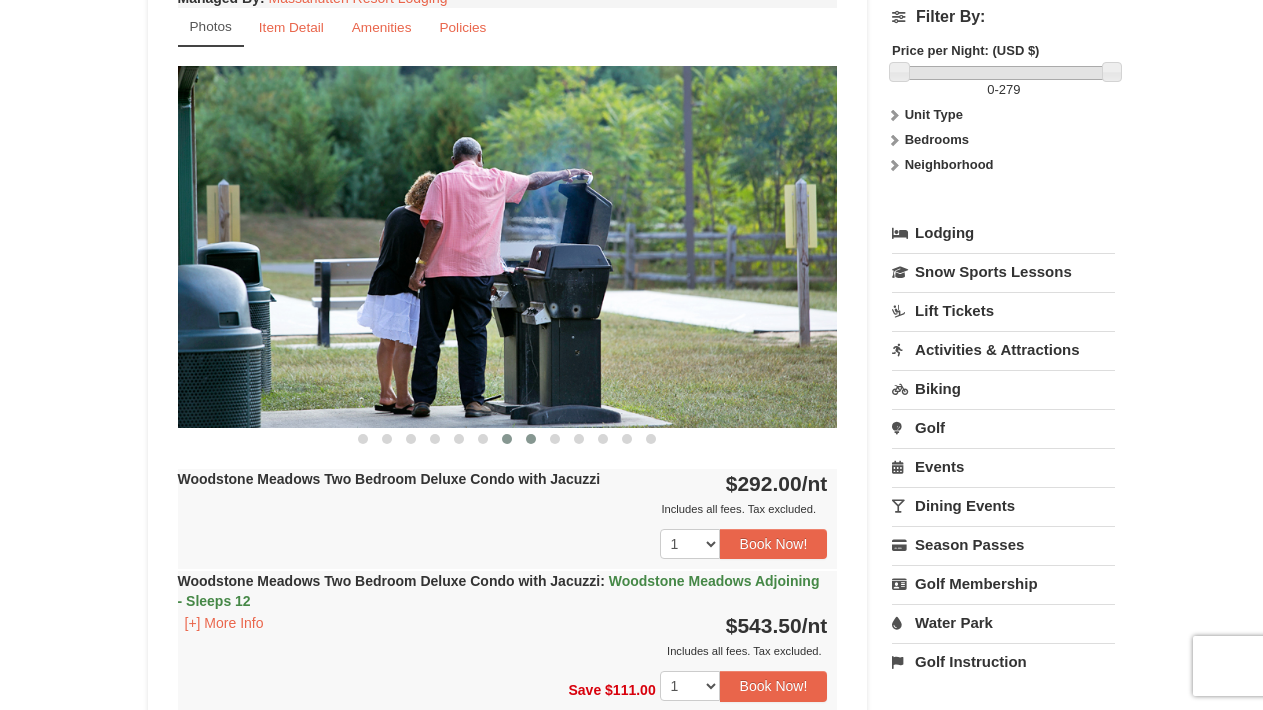 click at bounding box center [531, 439] 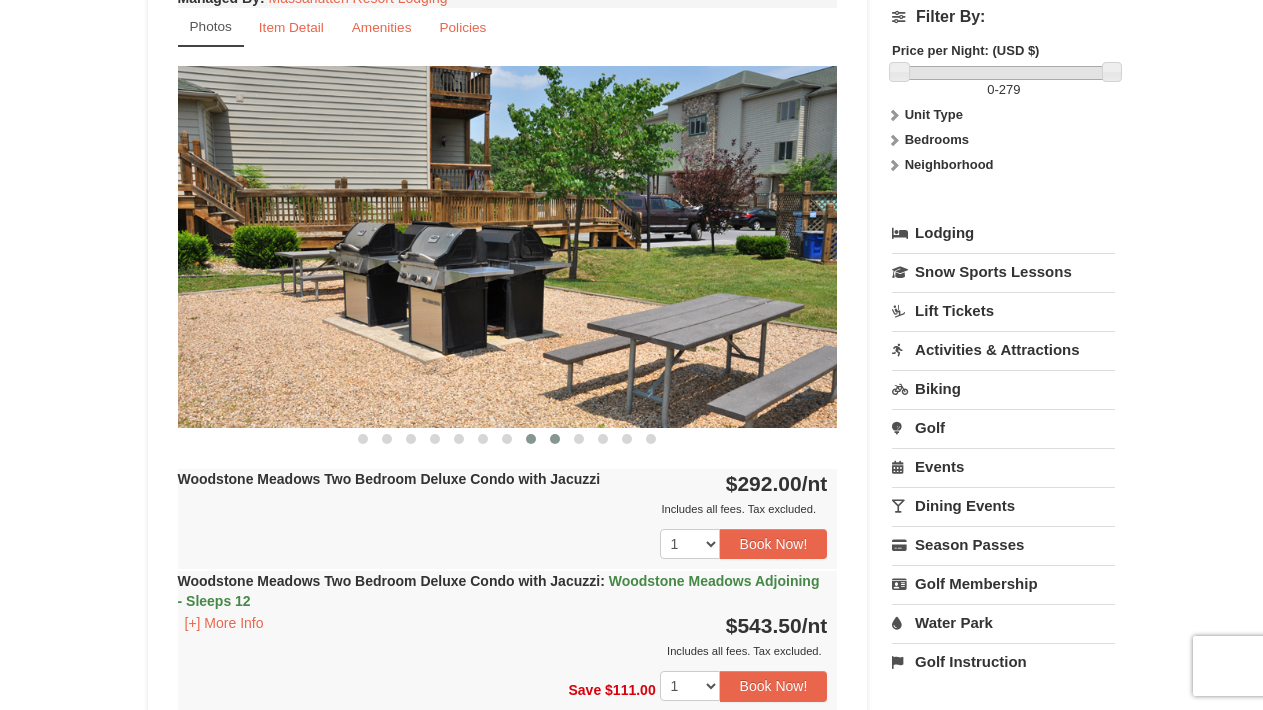 click at bounding box center [555, 439] 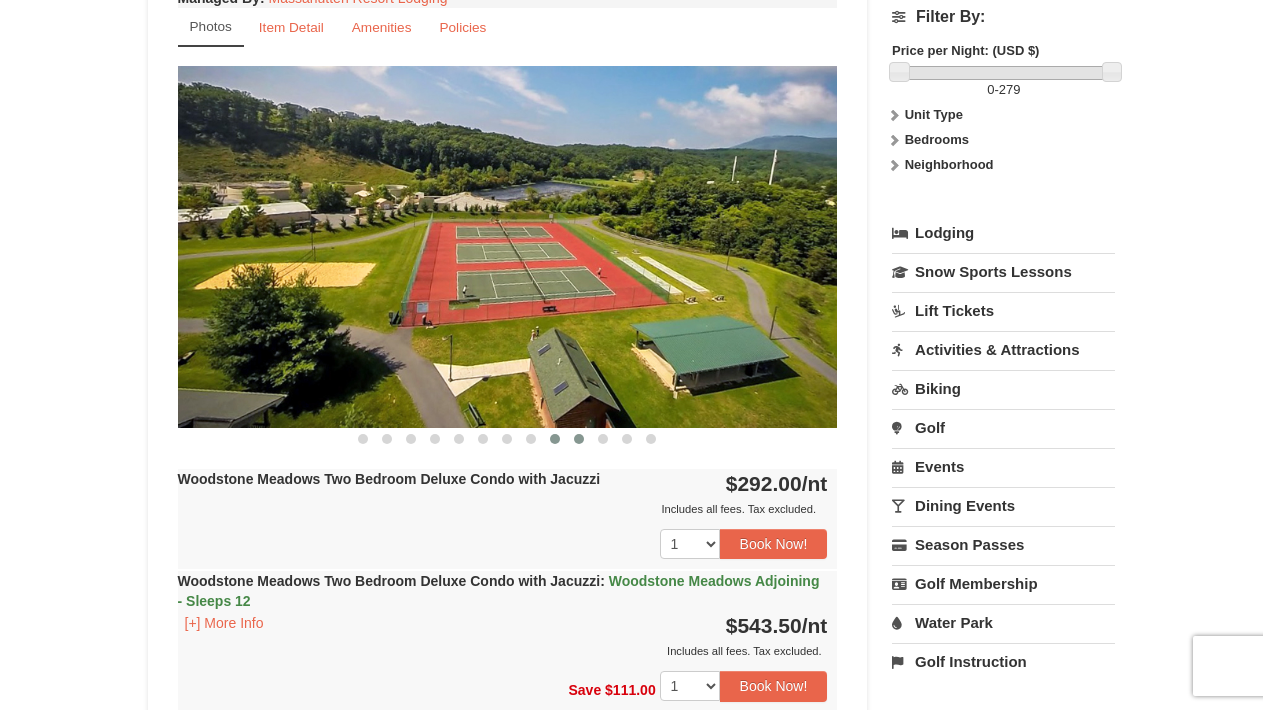 click at bounding box center [579, 439] 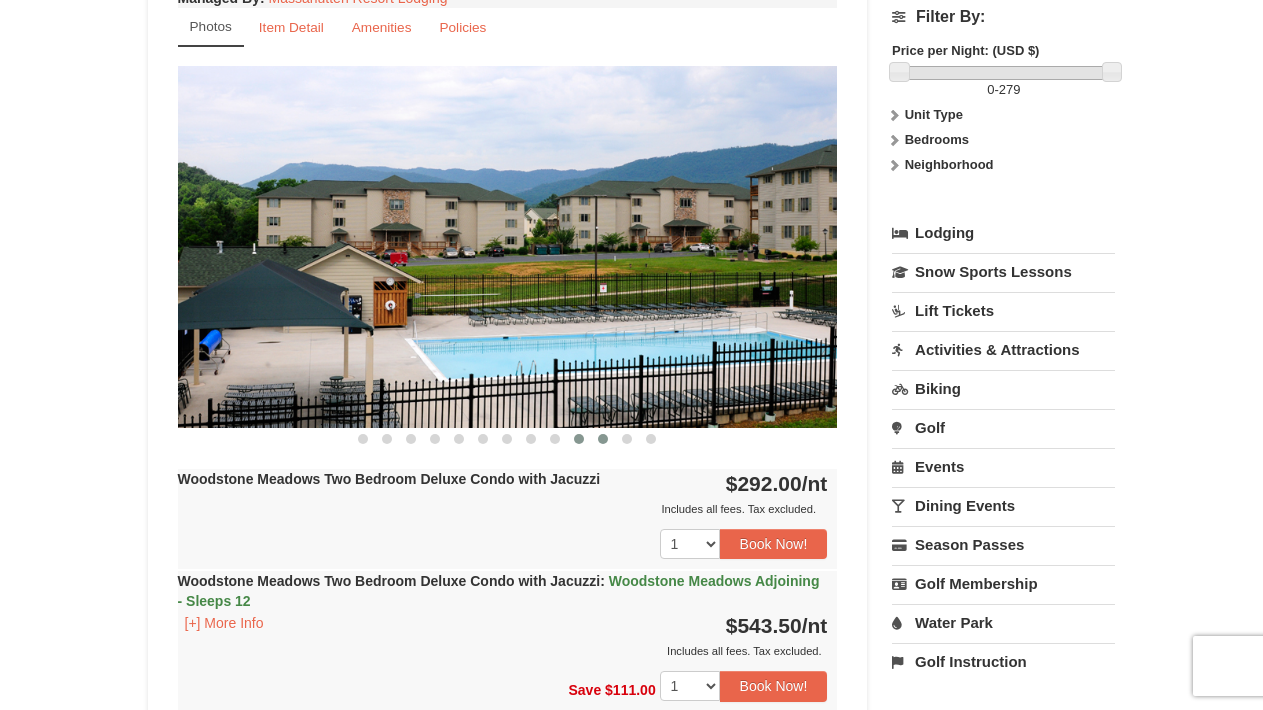 click at bounding box center [603, 439] 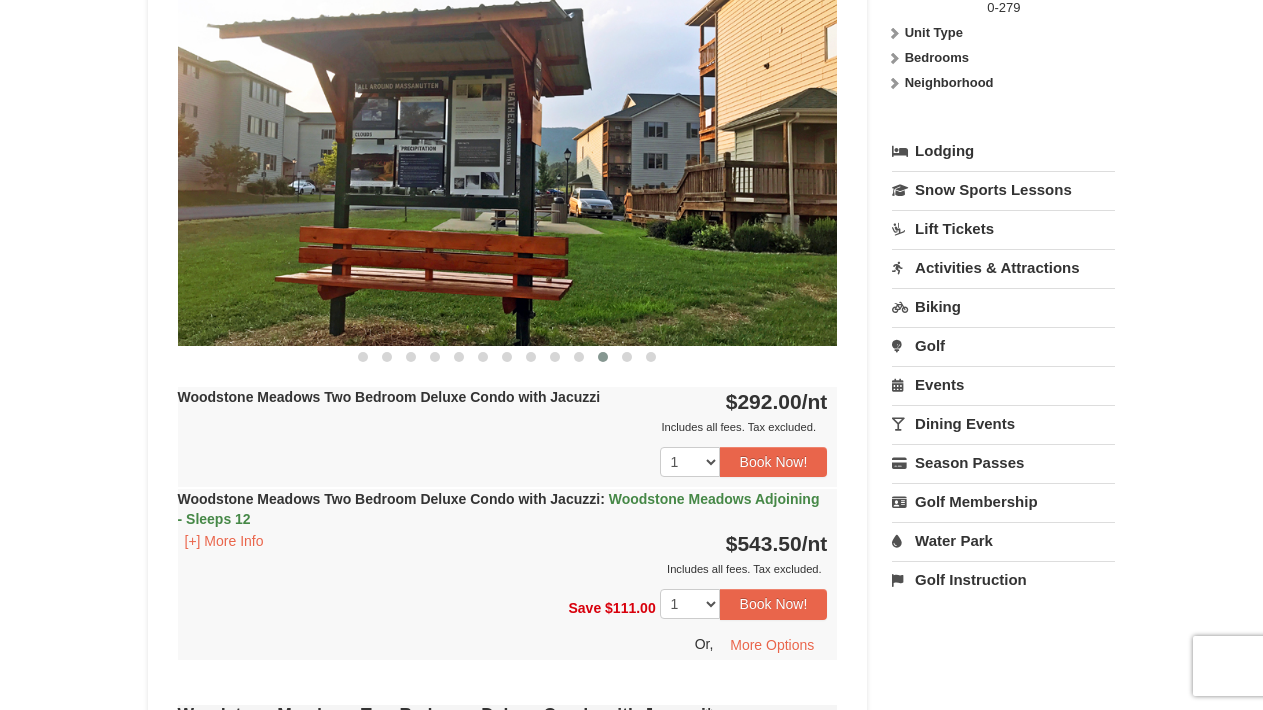 scroll, scrollTop: 838, scrollLeft: 0, axis: vertical 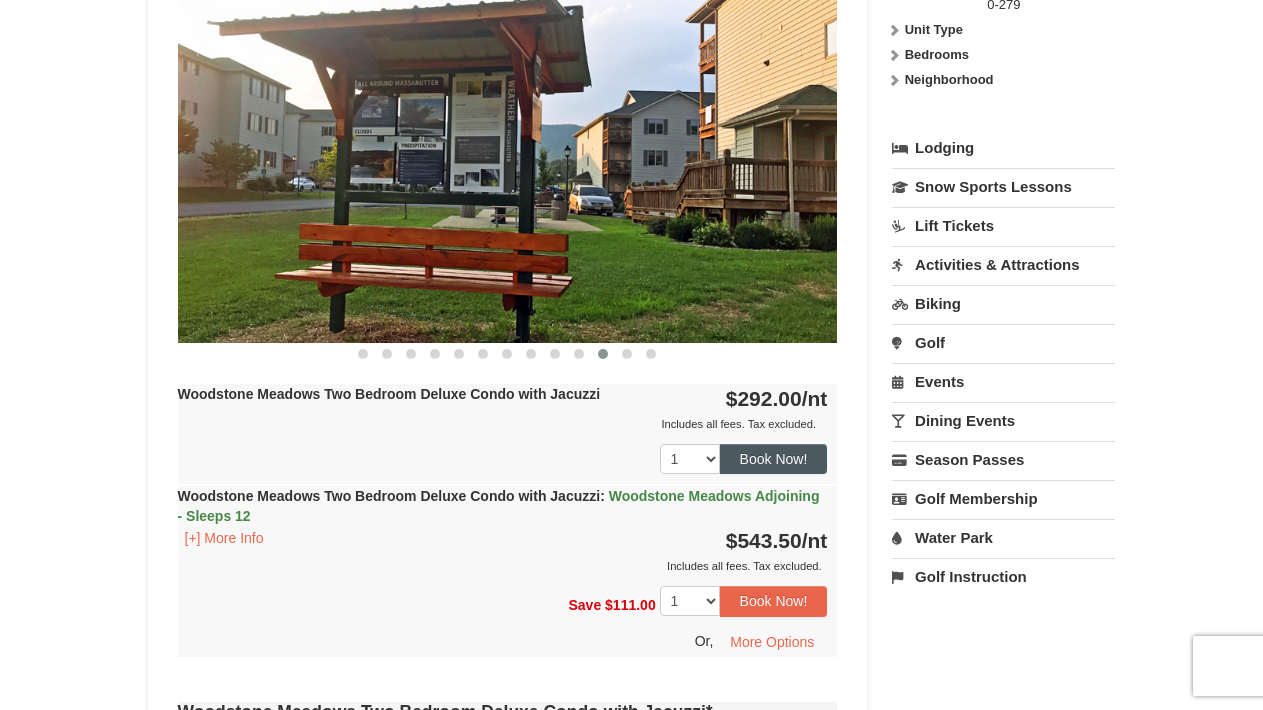 click on "Book Now!" at bounding box center [774, 459] 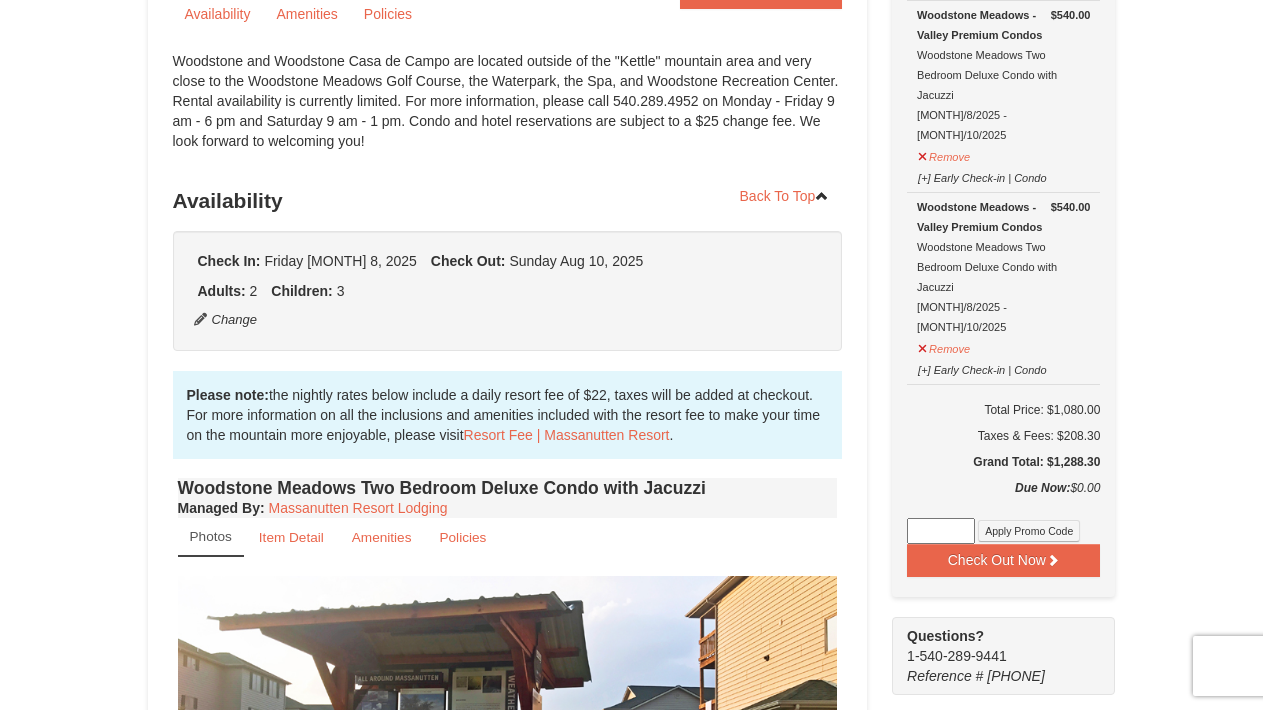 scroll, scrollTop: 246, scrollLeft: 0, axis: vertical 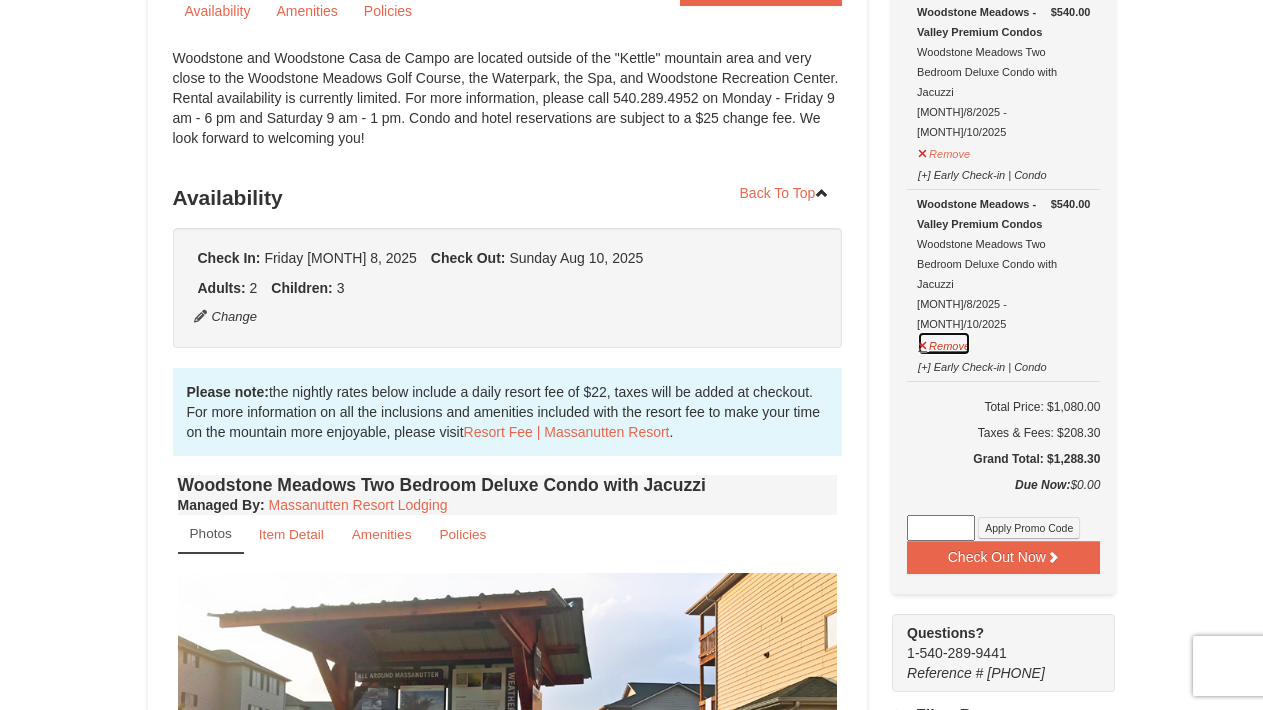 click on "Remove" at bounding box center [944, 343] 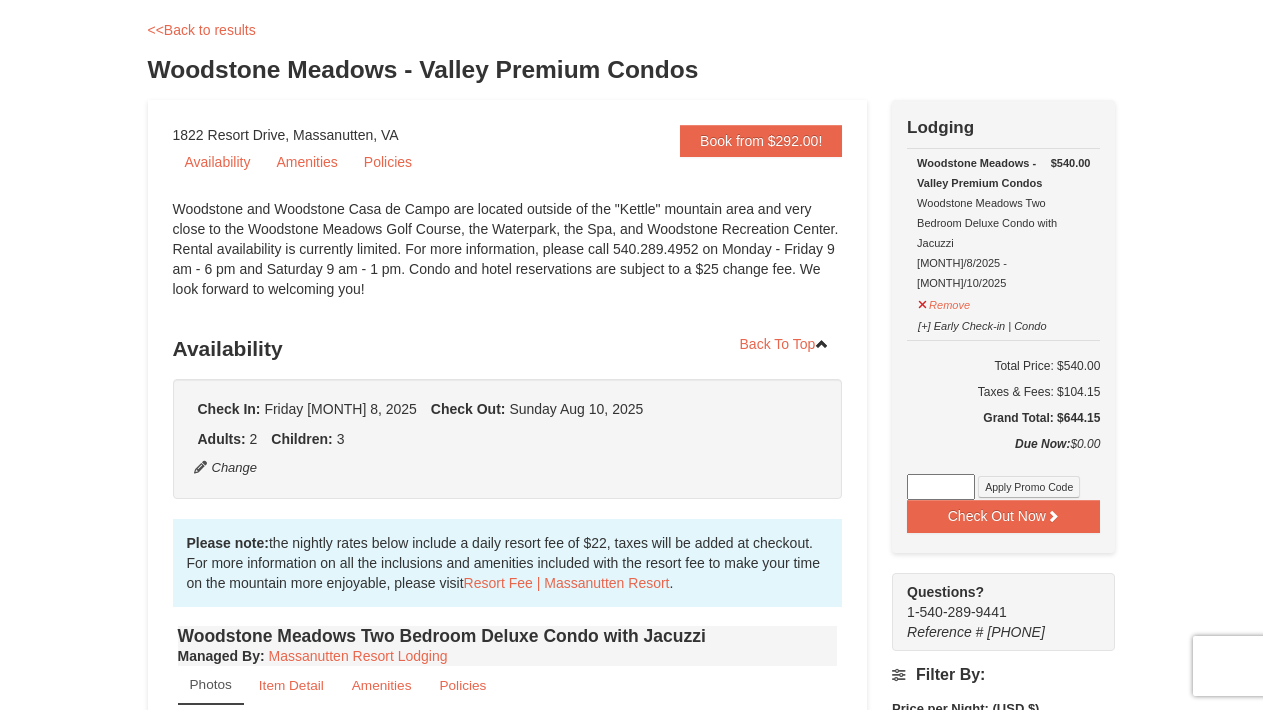 scroll, scrollTop: 87, scrollLeft: 0, axis: vertical 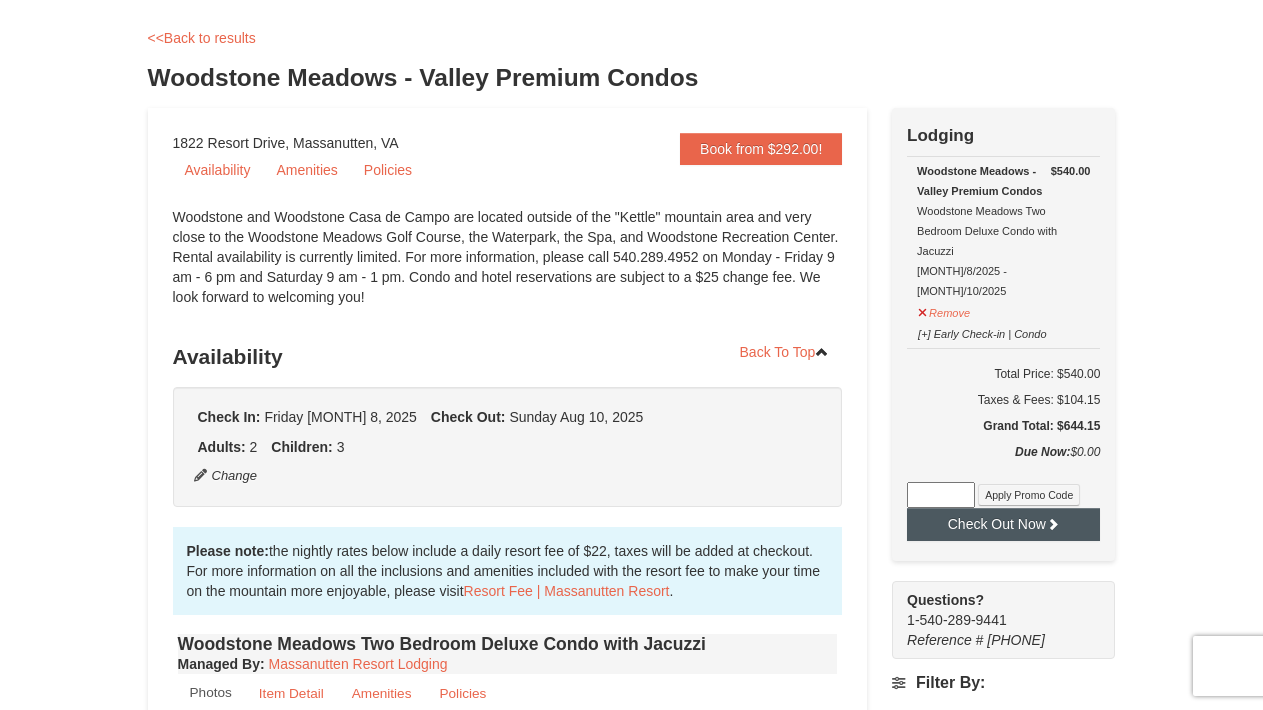 click on "Check Out Now" at bounding box center (1003, 524) 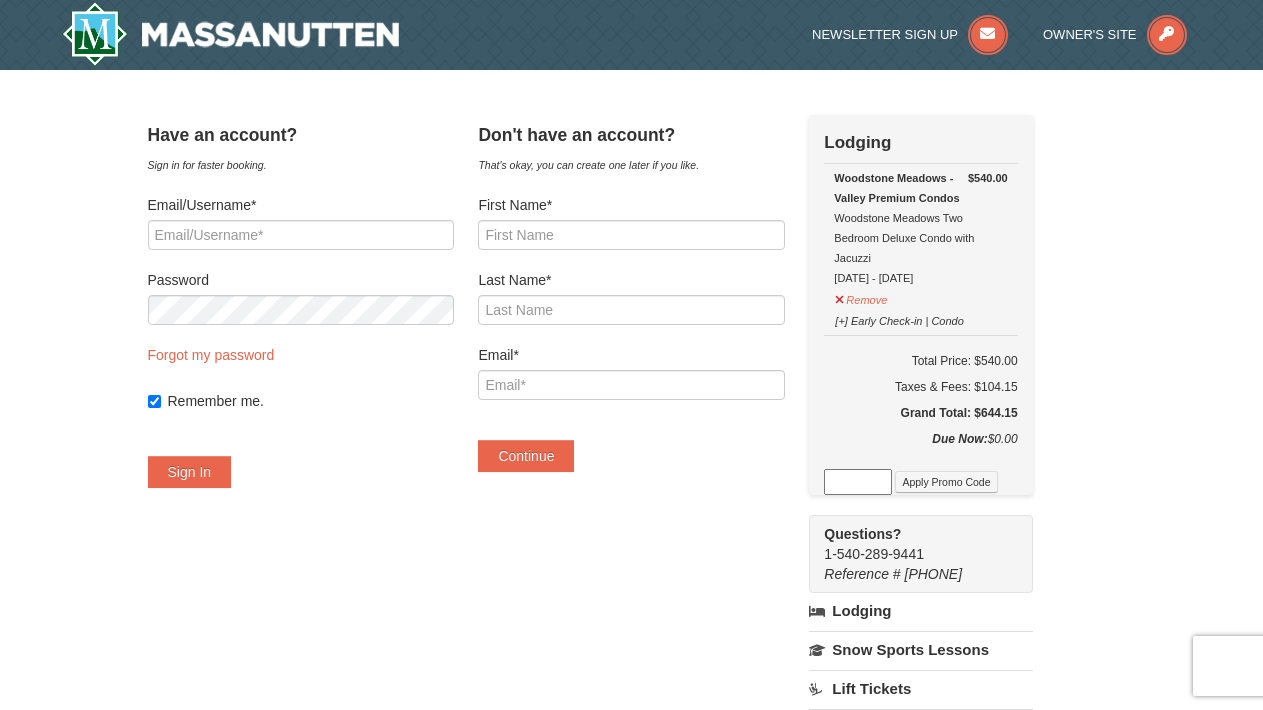 scroll, scrollTop: 0, scrollLeft: 0, axis: both 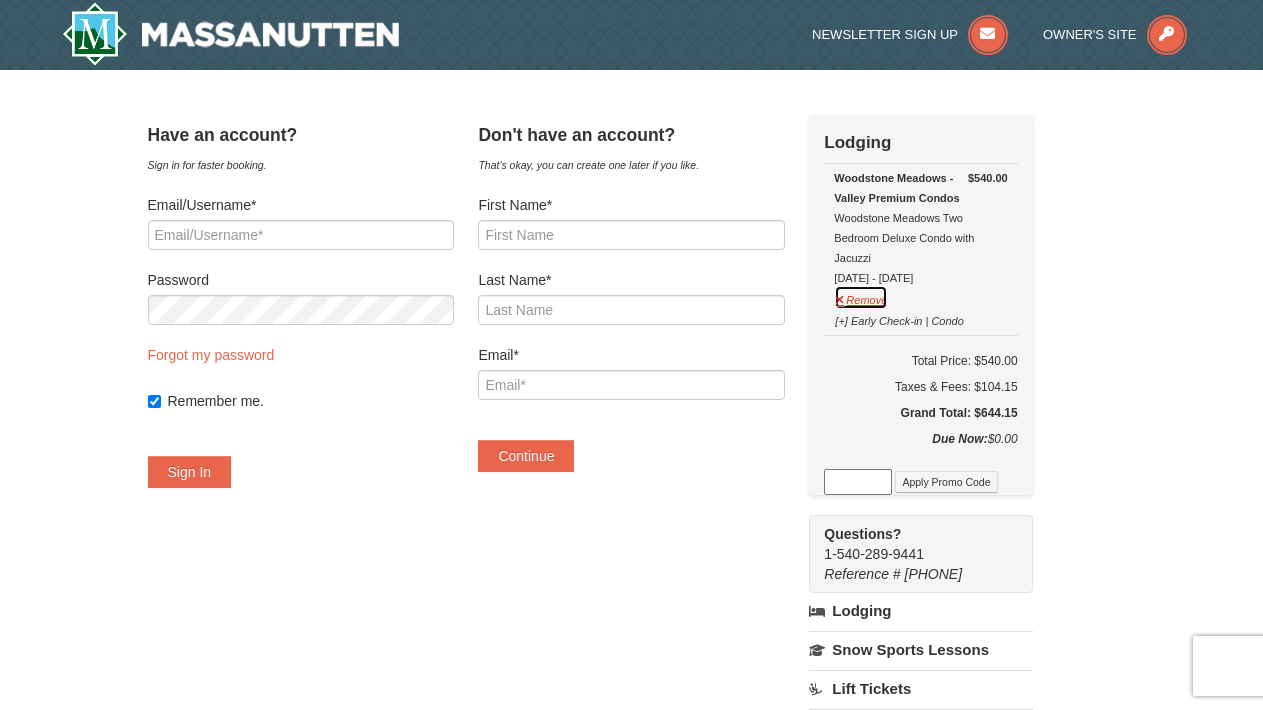 click on "Remove" at bounding box center (861, 297) 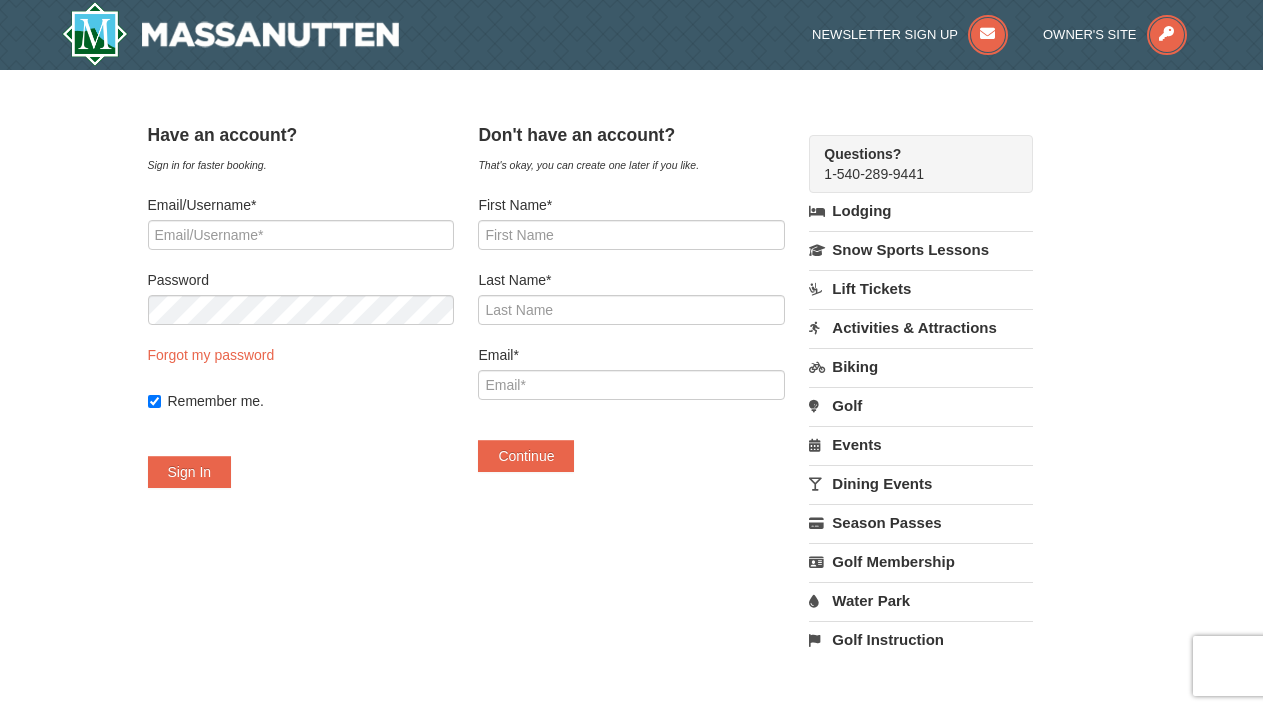 click at bounding box center (231, 34) 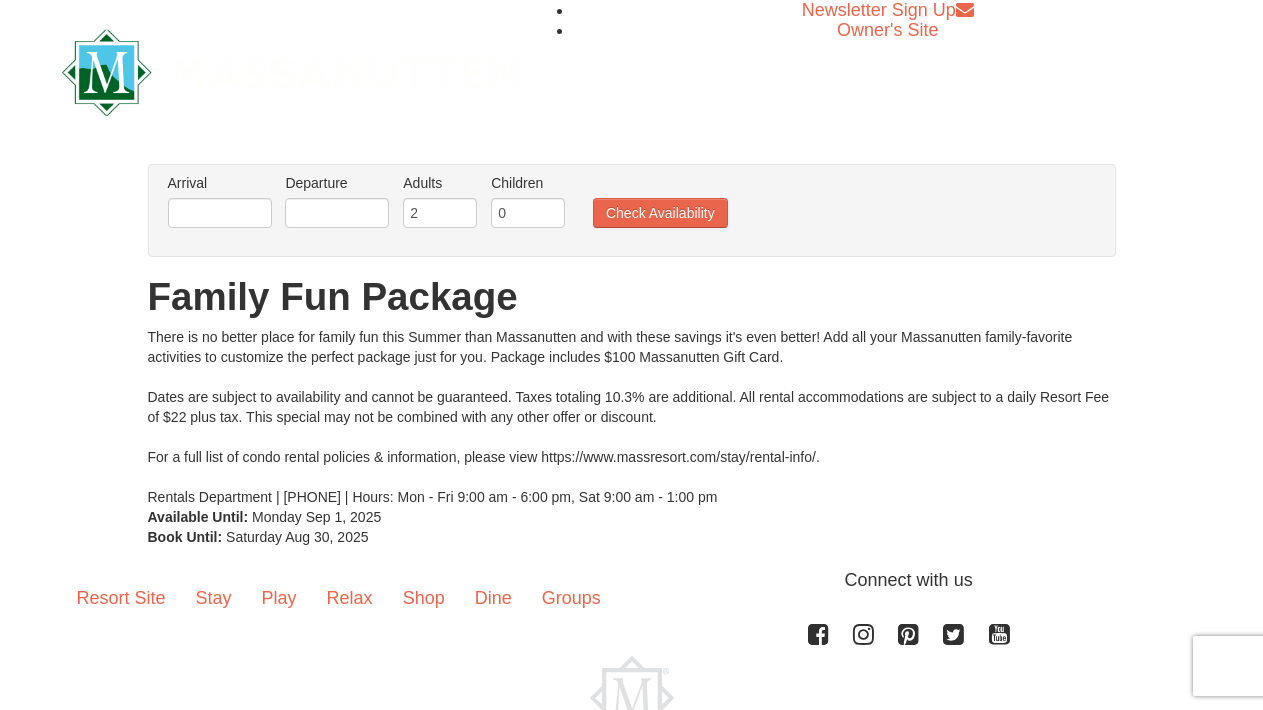 scroll, scrollTop: 0, scrollLeft: 0, axis: both 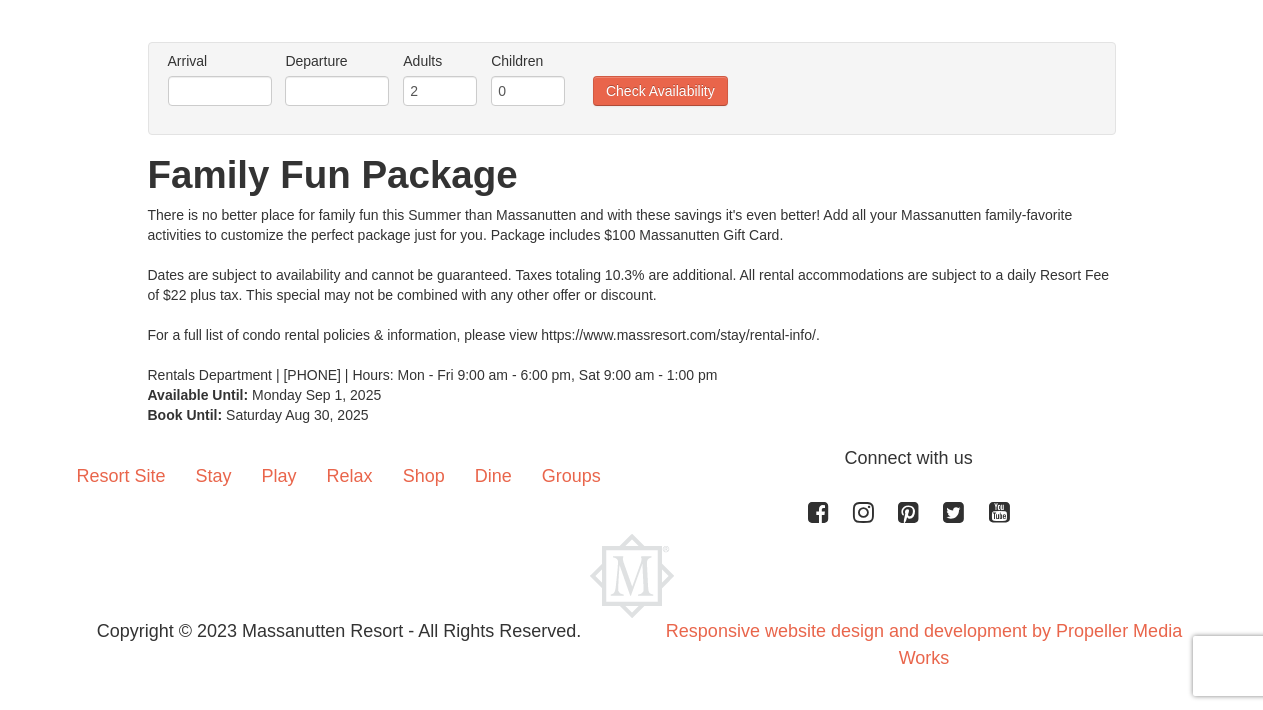 click on "Arrival Please format dates MM/DD/YYYY Please format dates MM/DD/YYYY" at bounding box center [220, 83] 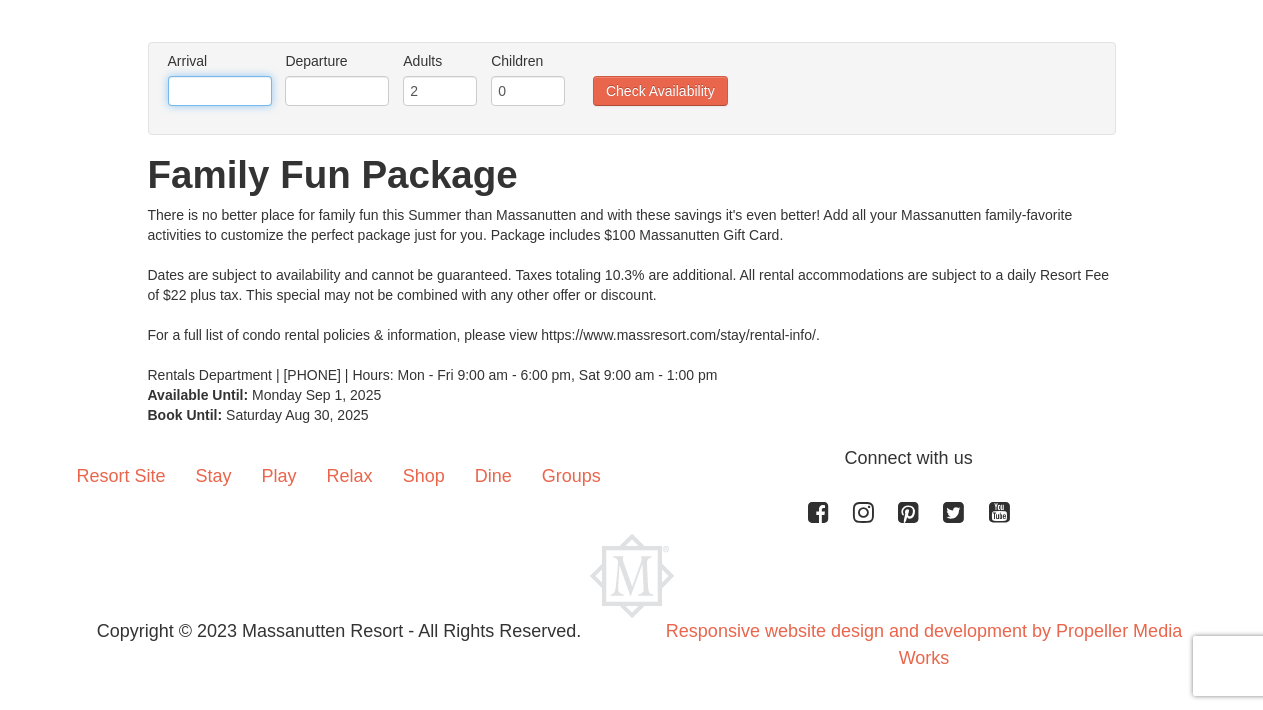 click at bounding box center [220, 91] 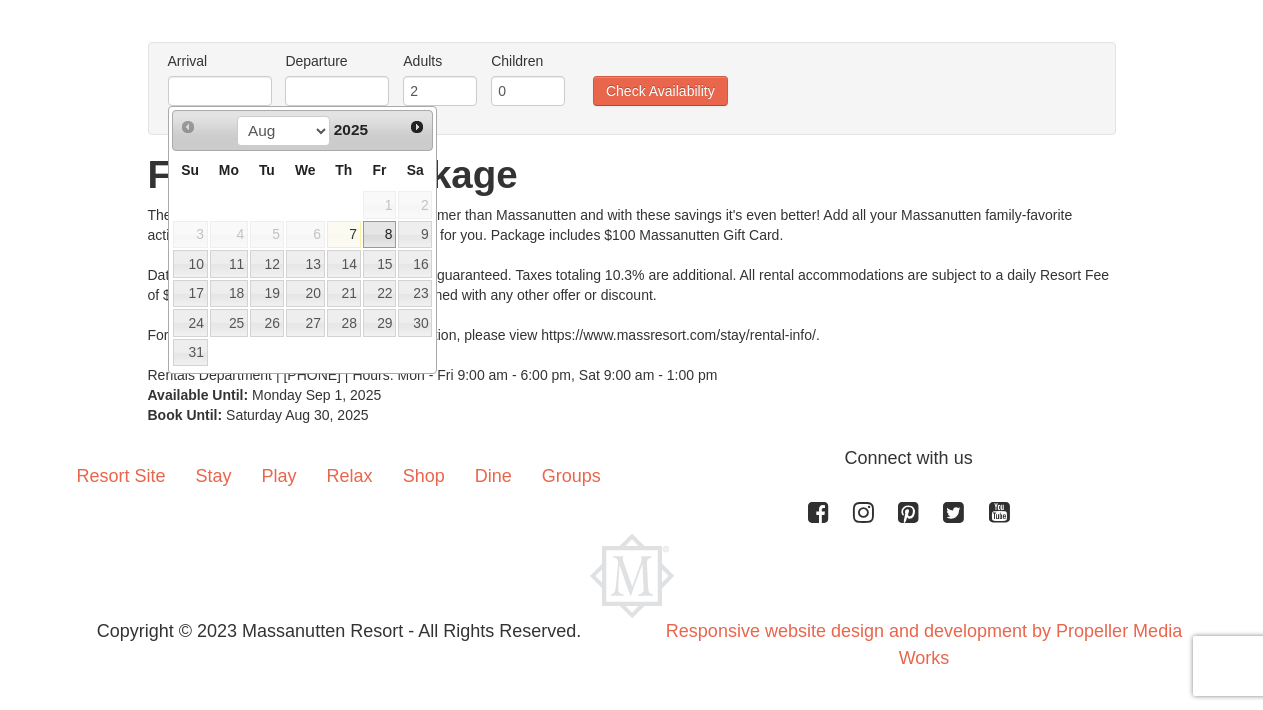 click on "8" at bounding box center [380, 235] 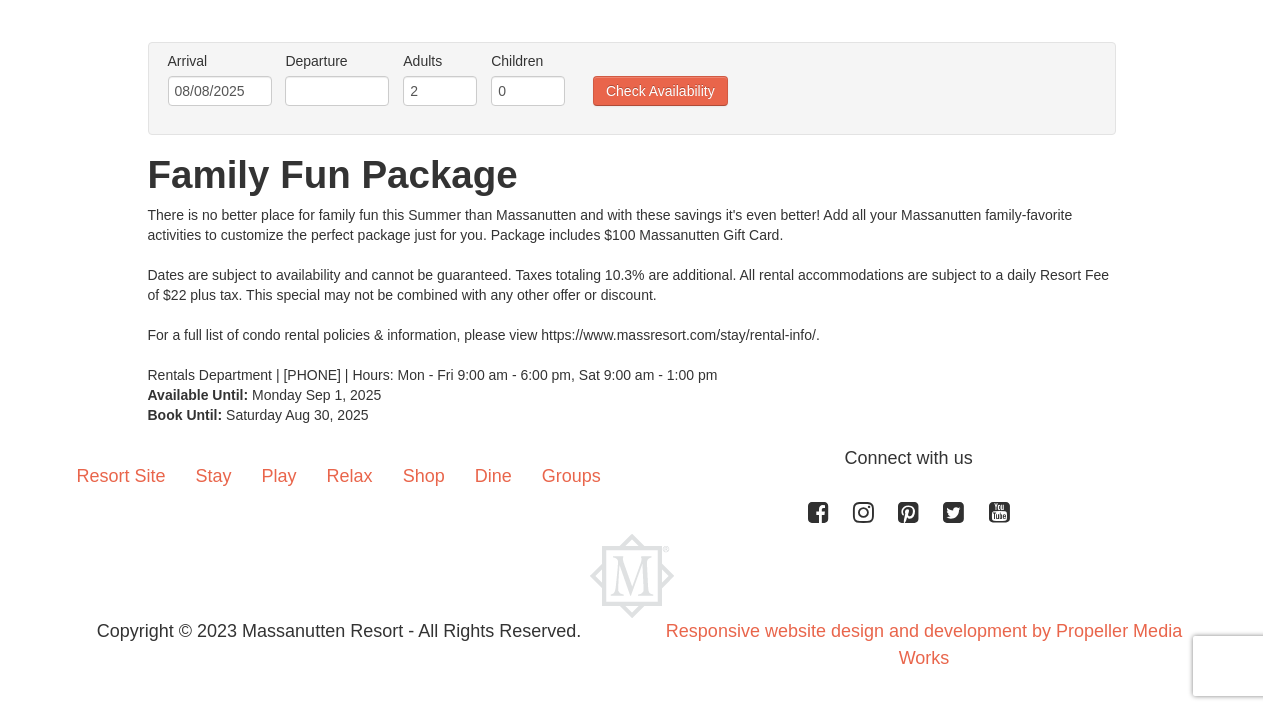 click on "Departure Please format dates MM/DD/YYYY Please format dates MM/DD/YYYY" at bounding box center (337, 83) 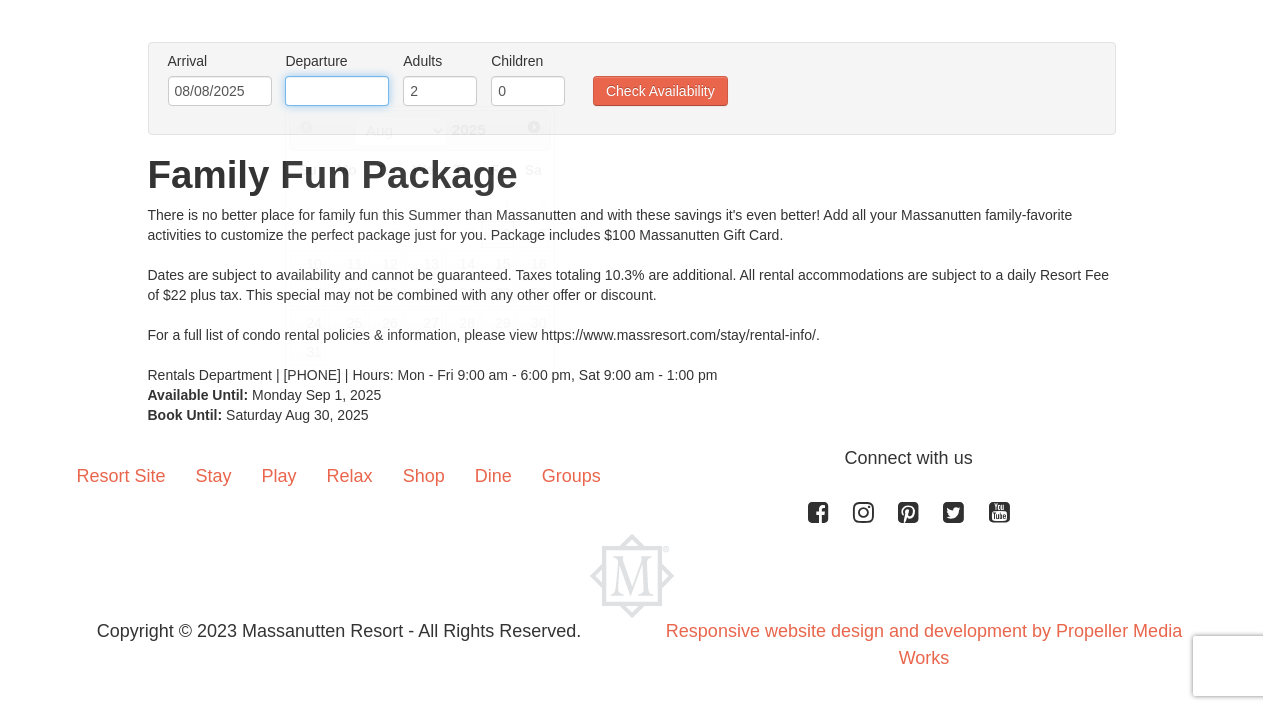 click at bounding box center (337, 91) 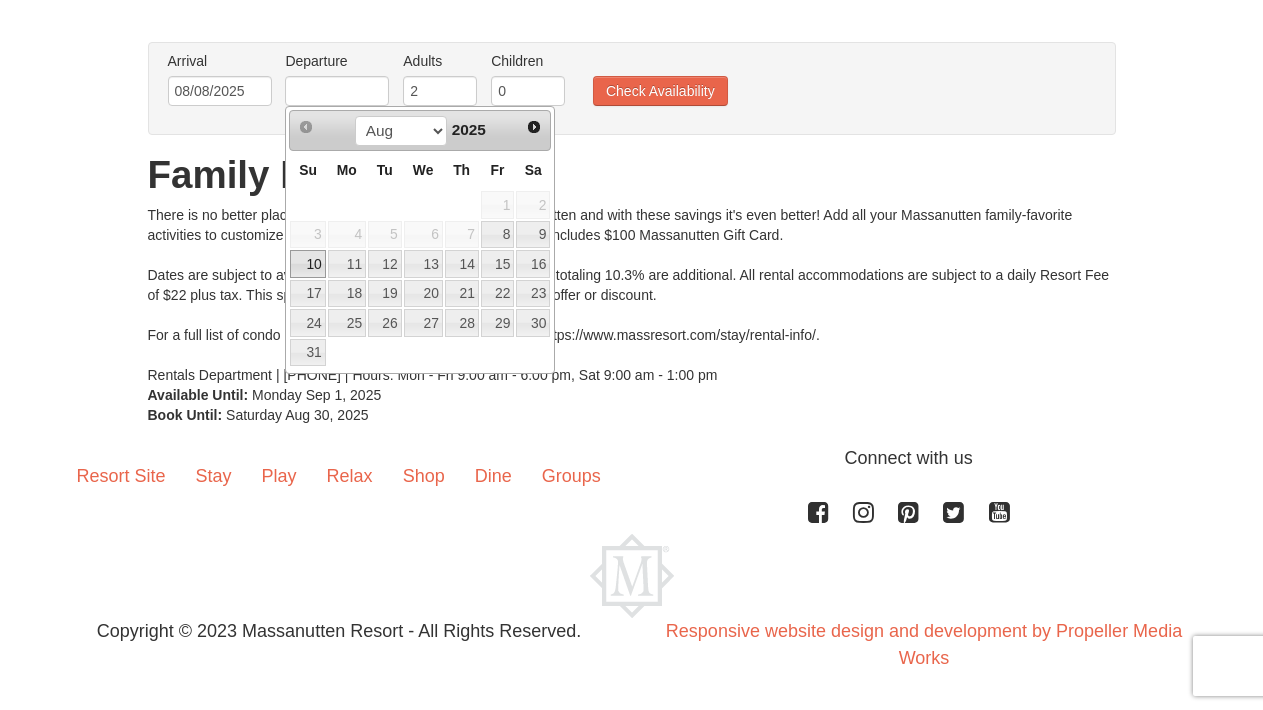 click on "10" at bounding box center [307, 264] 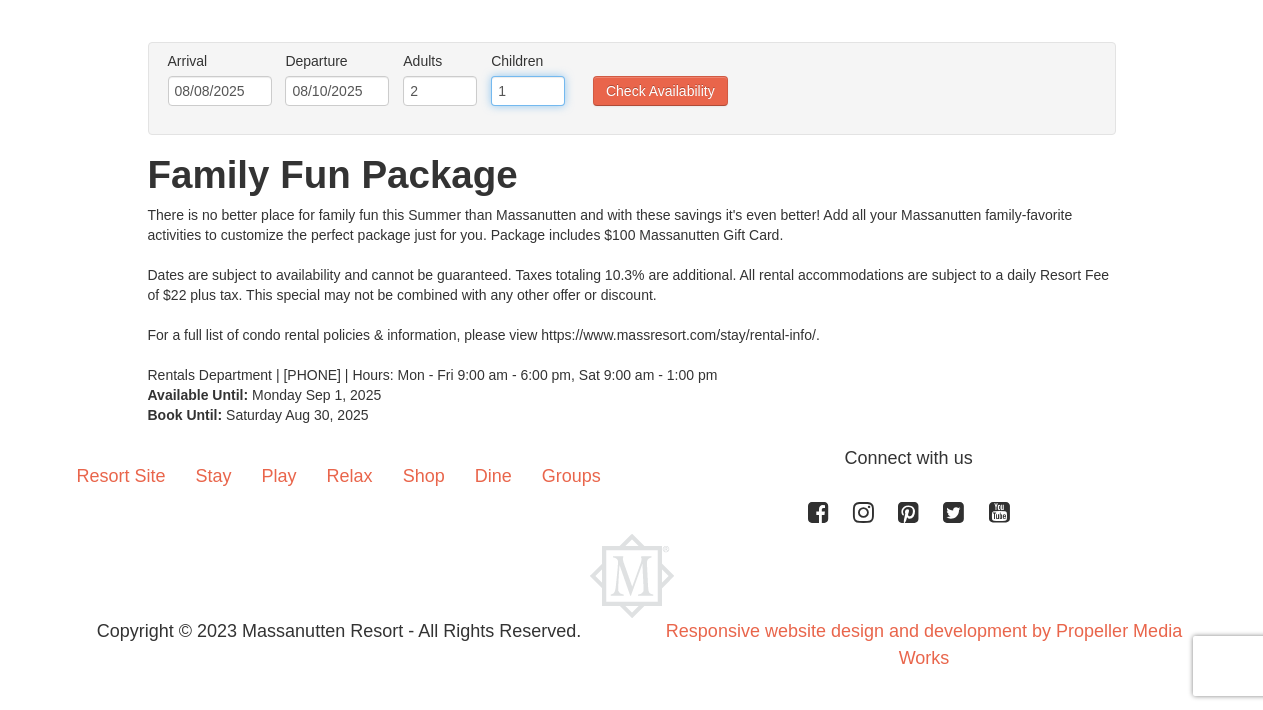 click on "1" at bounding box center (528, 91) 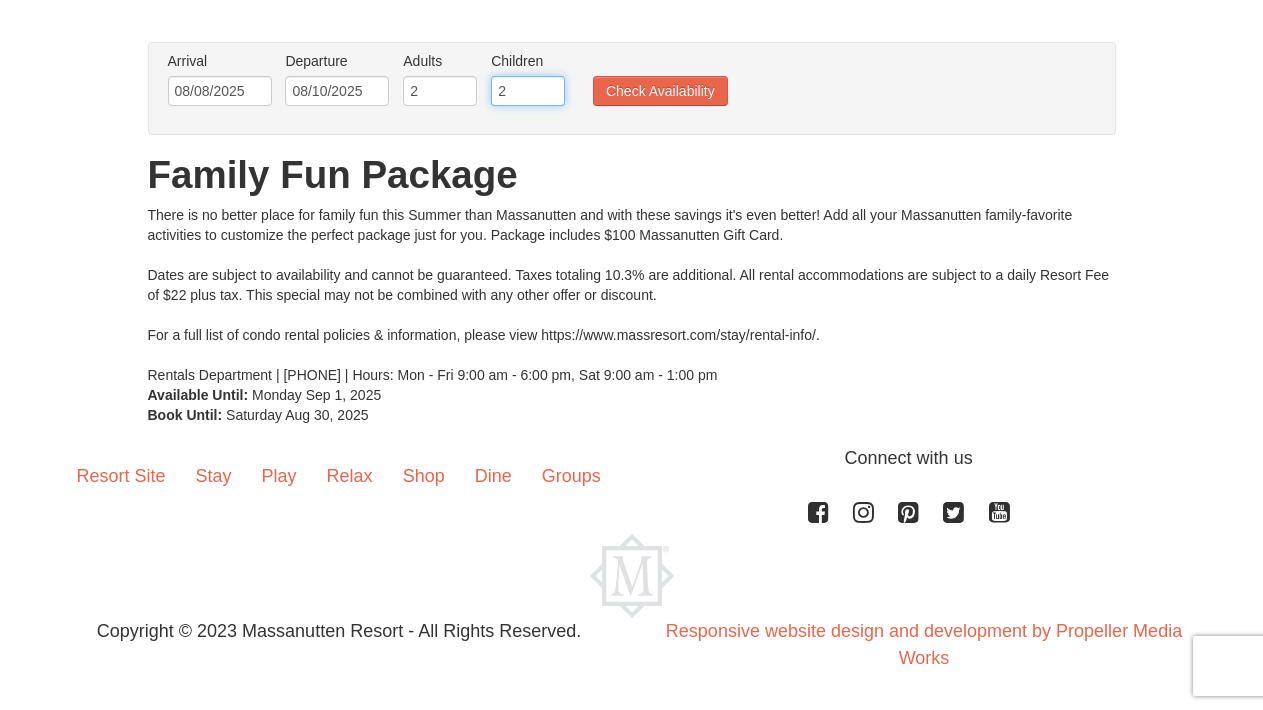 click on "2" at bounding box center [528, 91] 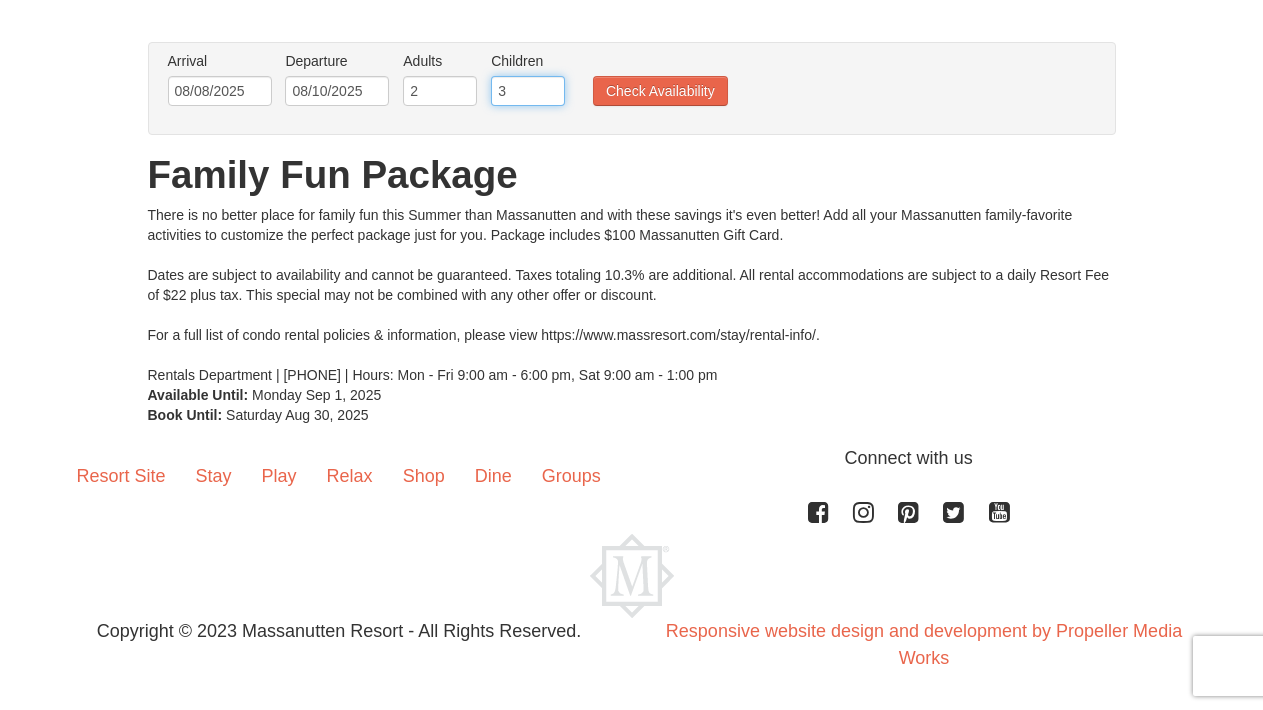 click on "3" at bounding box center [528, 91] 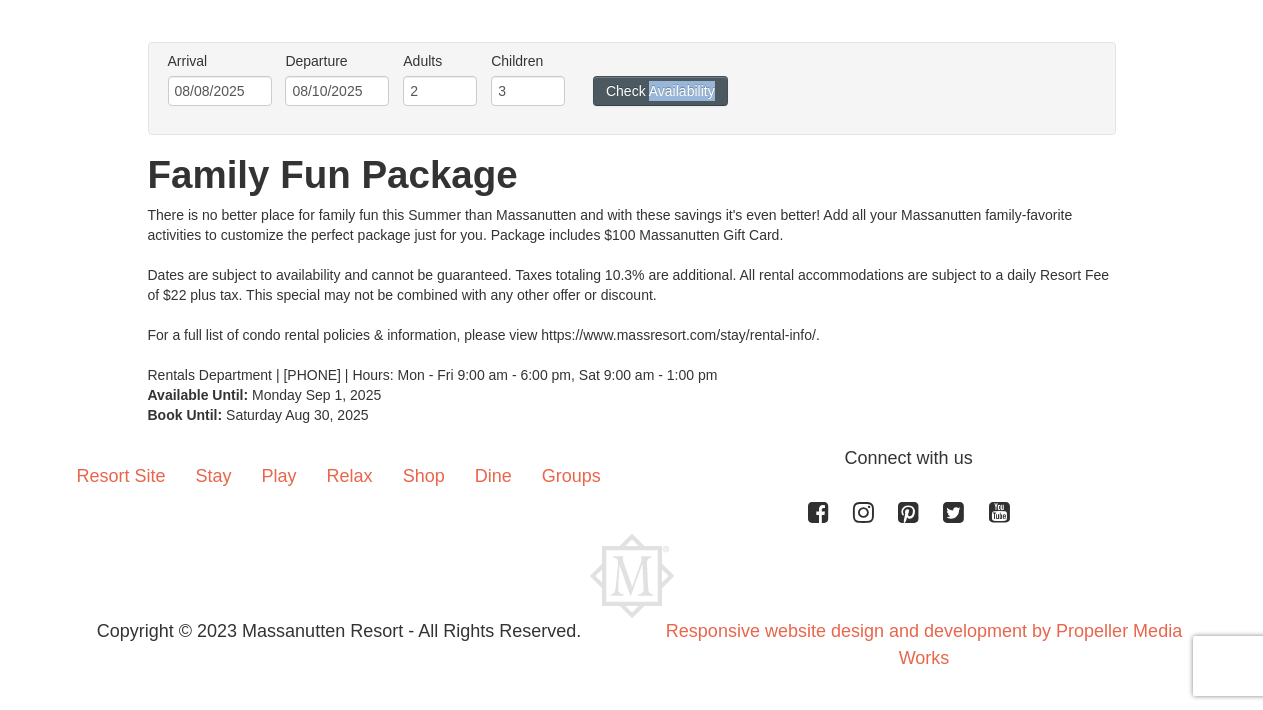click on "Check Availability" at bounding box center [660, 91] 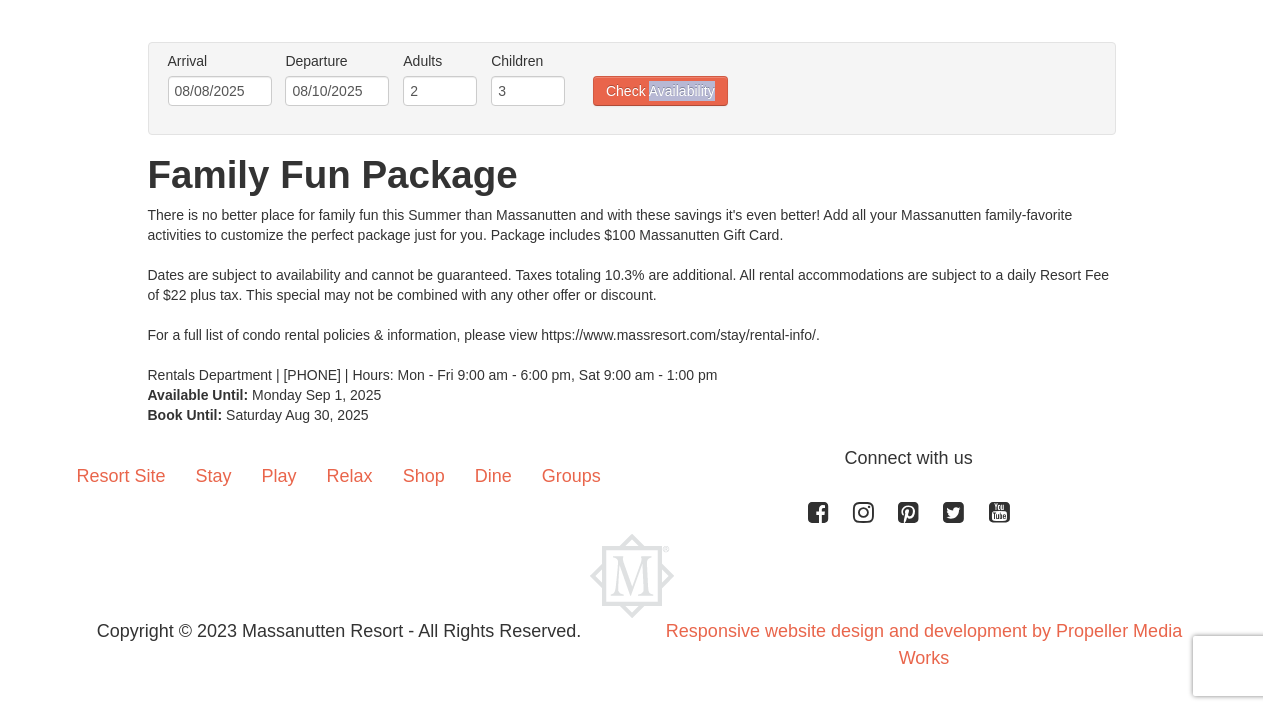 scroll, scrollTop: 122, scrollLeft: 0, axis: vertical 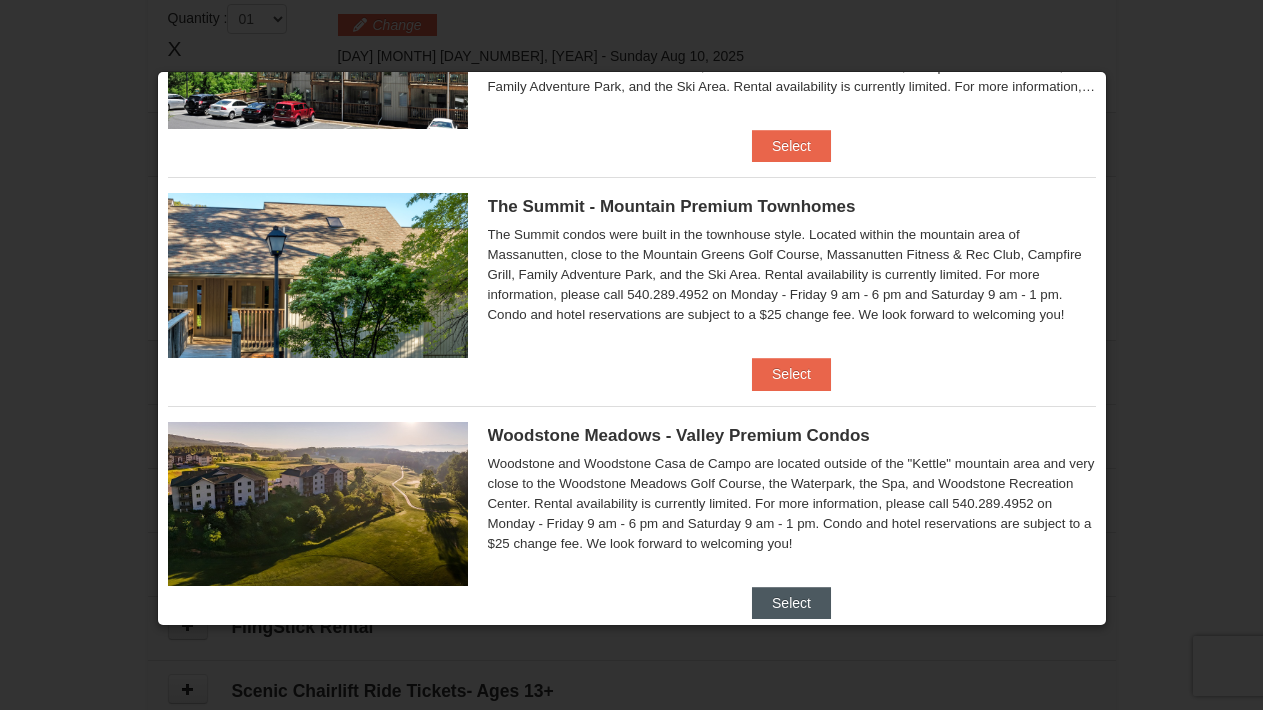 click on "Select" at bounding box center [791, 603] 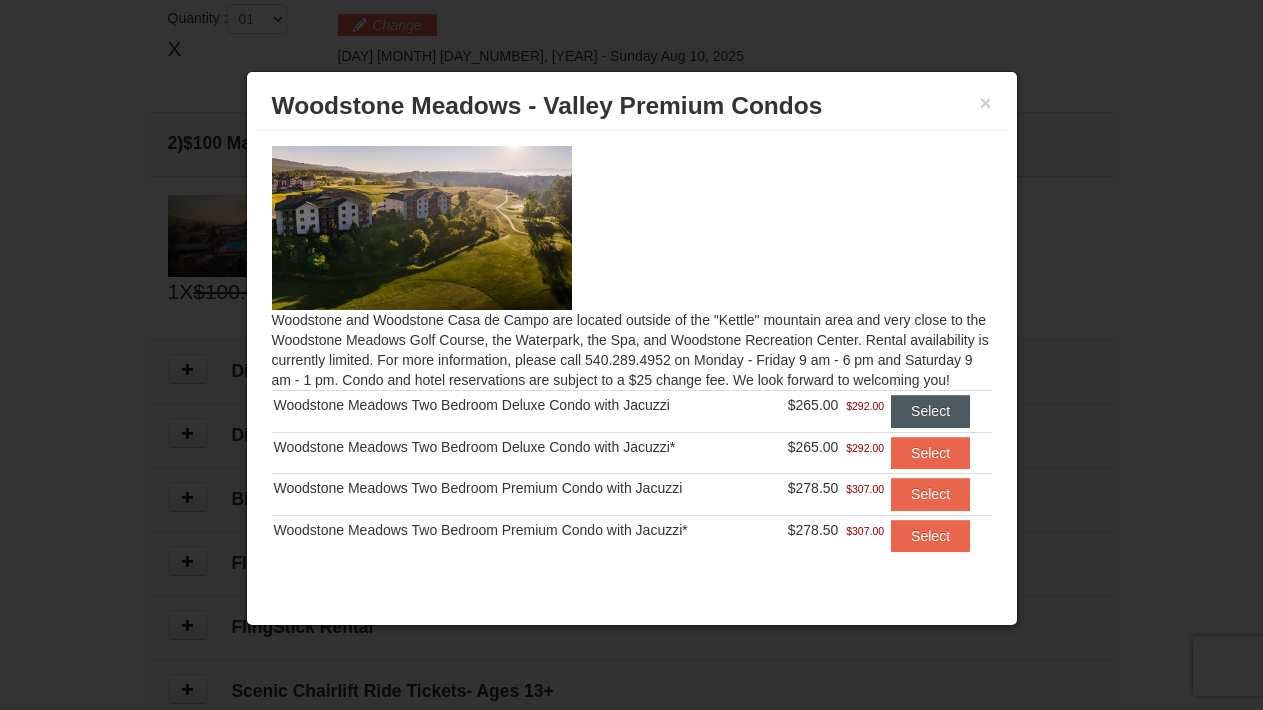 click on "Select" at bounding box center (930, 411) 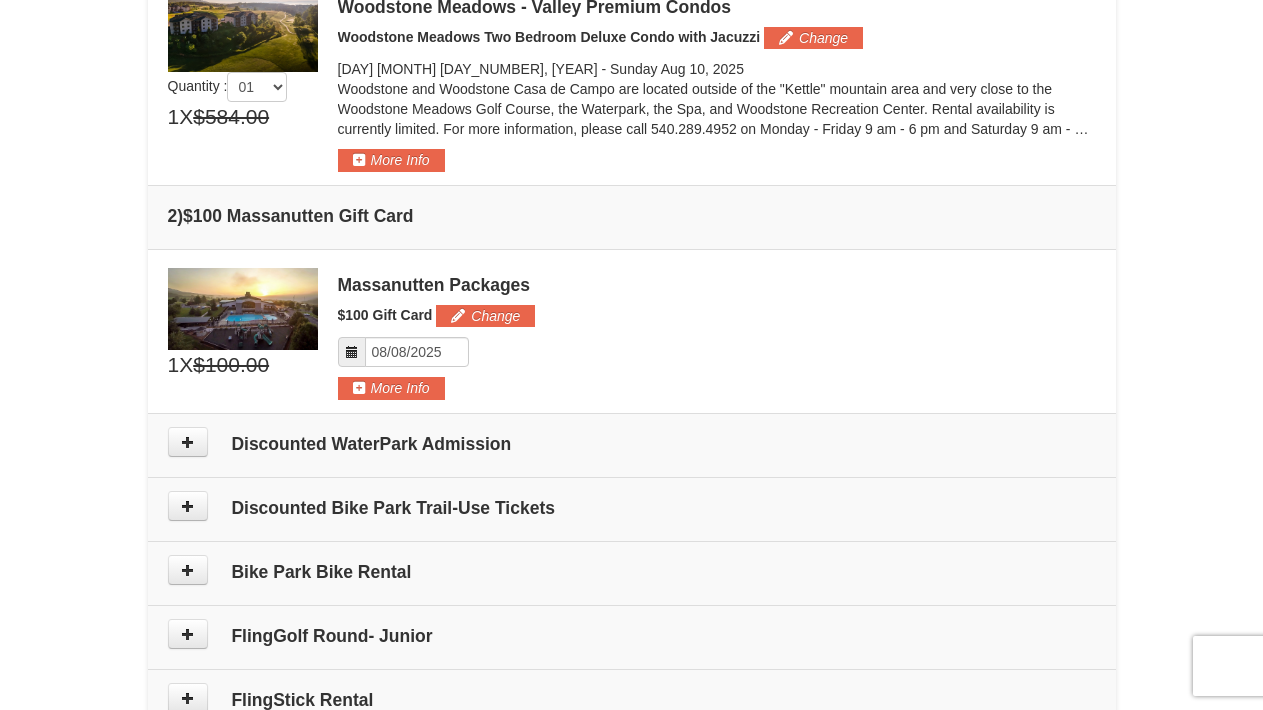 scroll, scrollTop: 629, scrollLeft: 0, axis: vertical 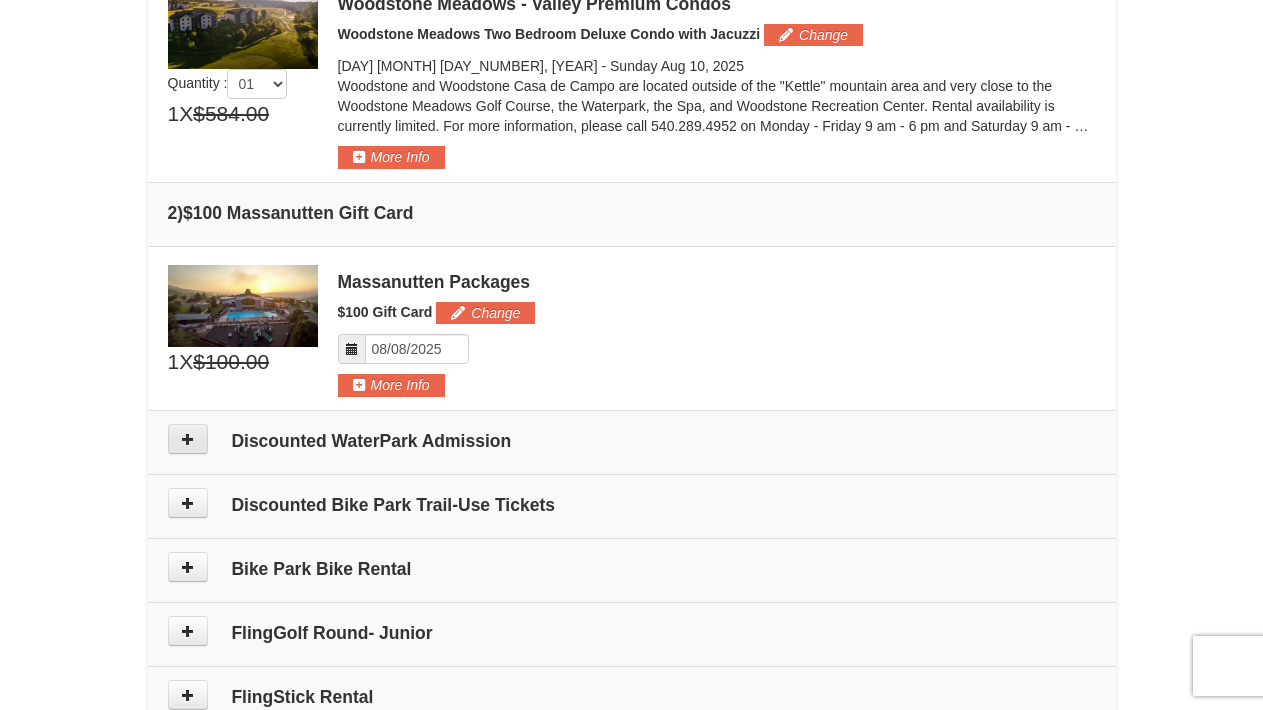 click at bounding box center [188, 439] 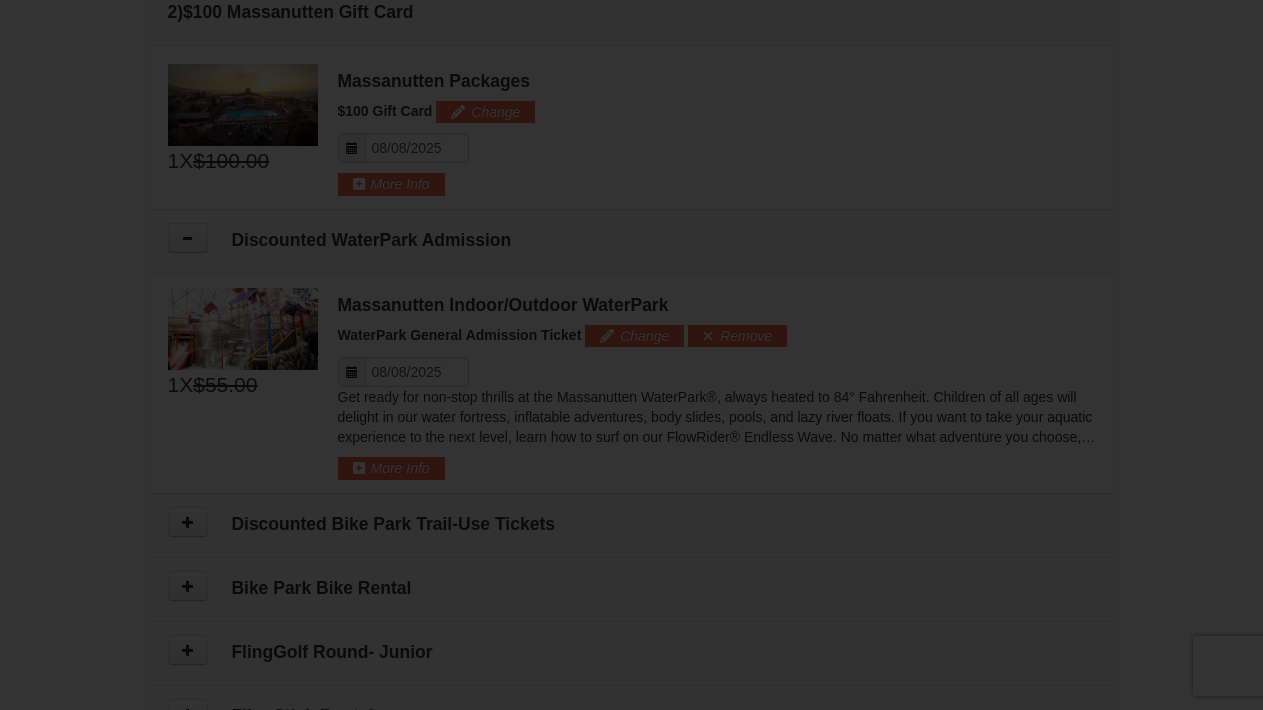 scroll, scrollTop: 903, scrollLeft: 0, axis: vertical 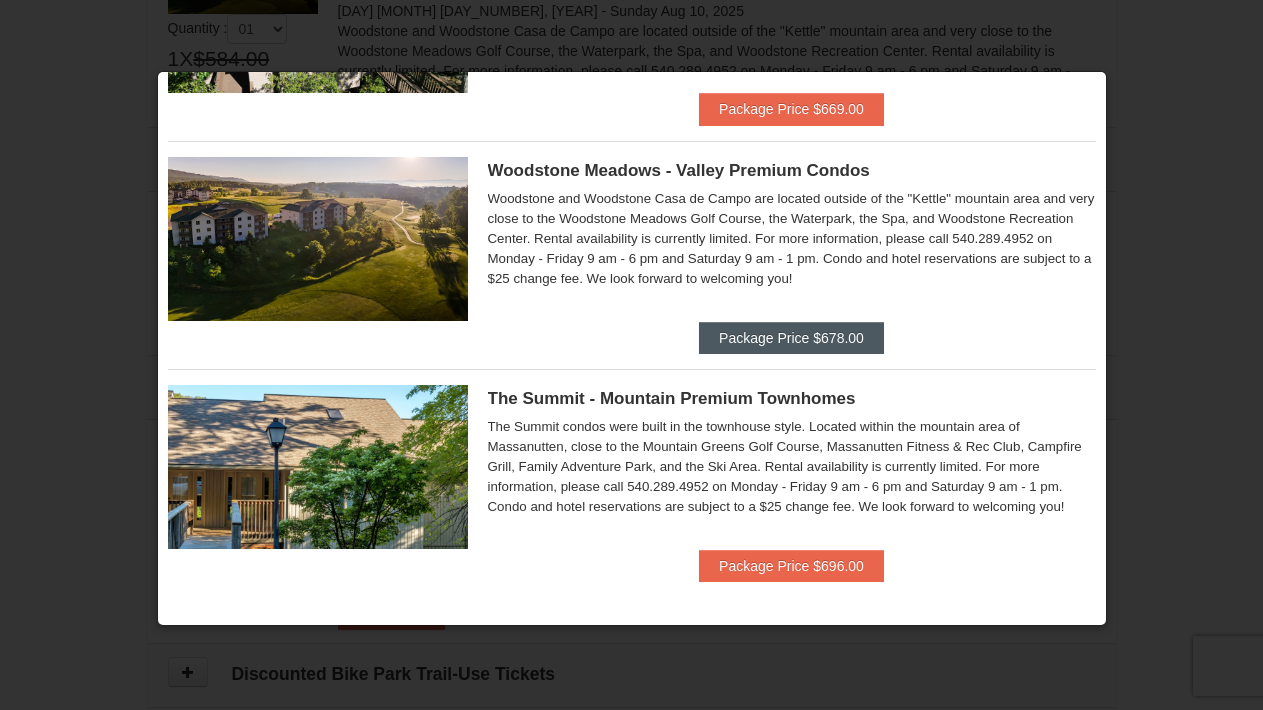 click on "Package Price $678.00" at bounding box center [791, 338] 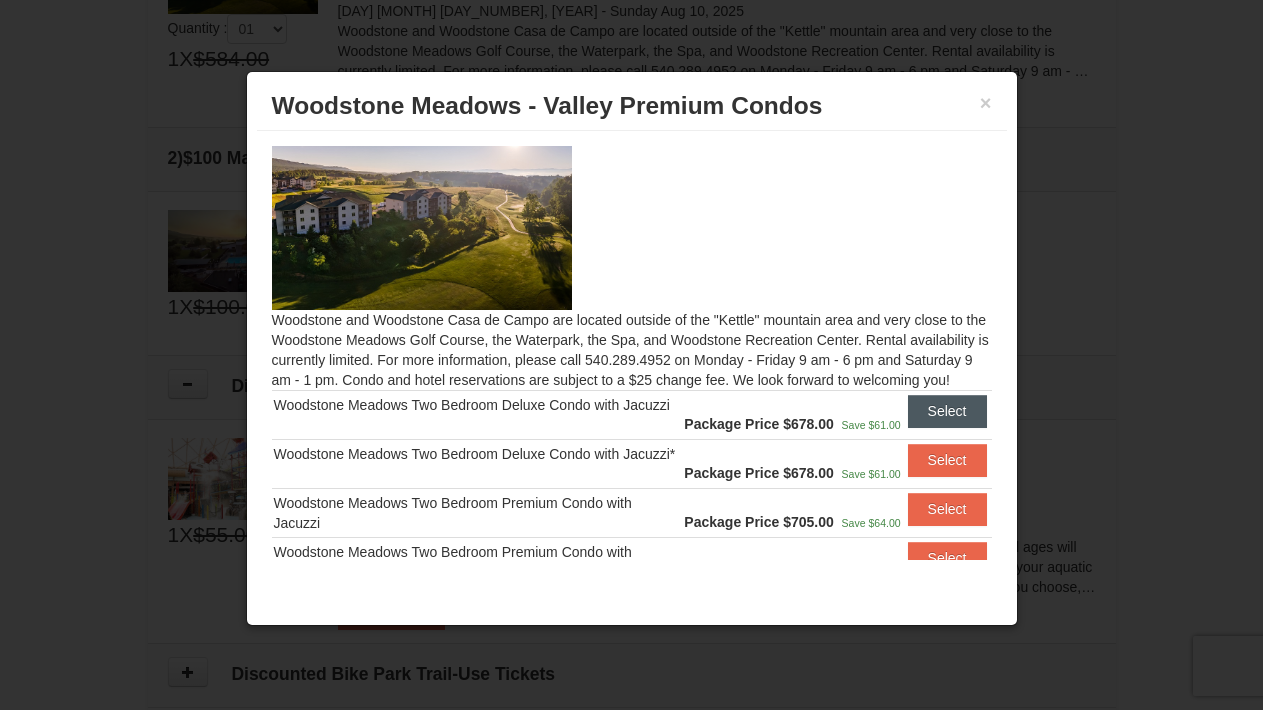 click on "Select" at bounding box center [947, 411] 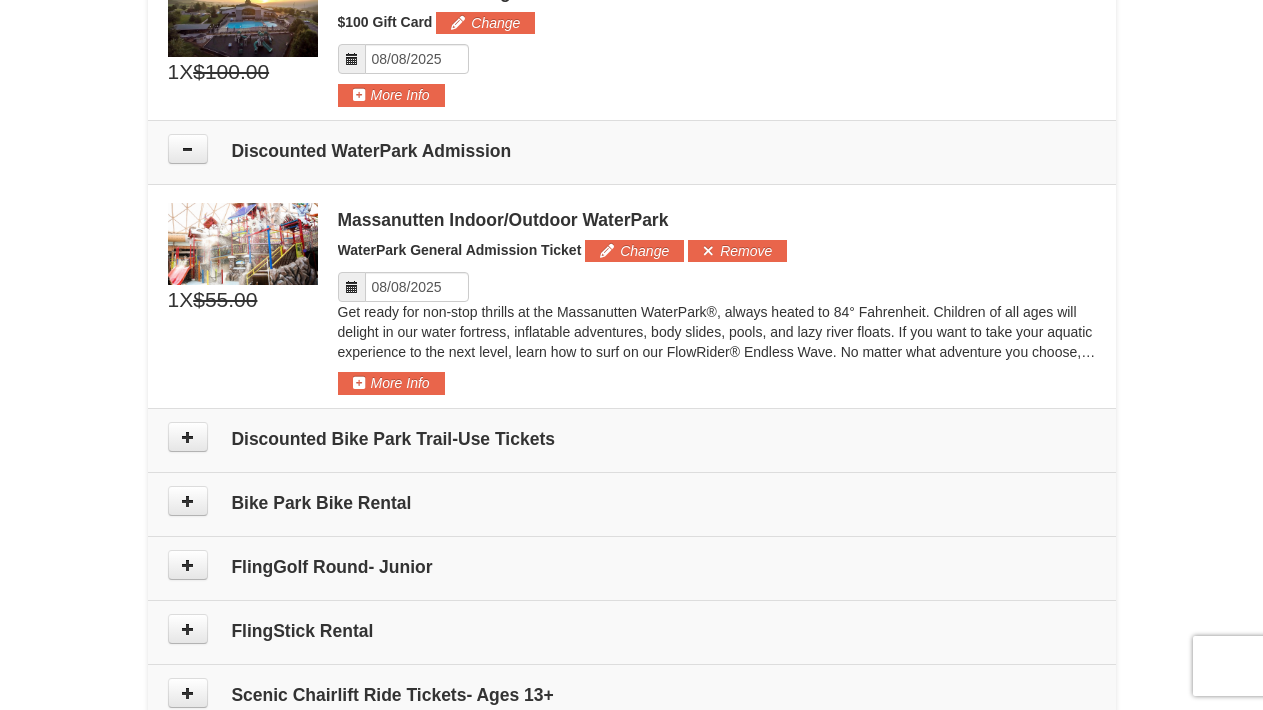scroll, scrollTop: 924, scrollLeft: 0, axis: vertical 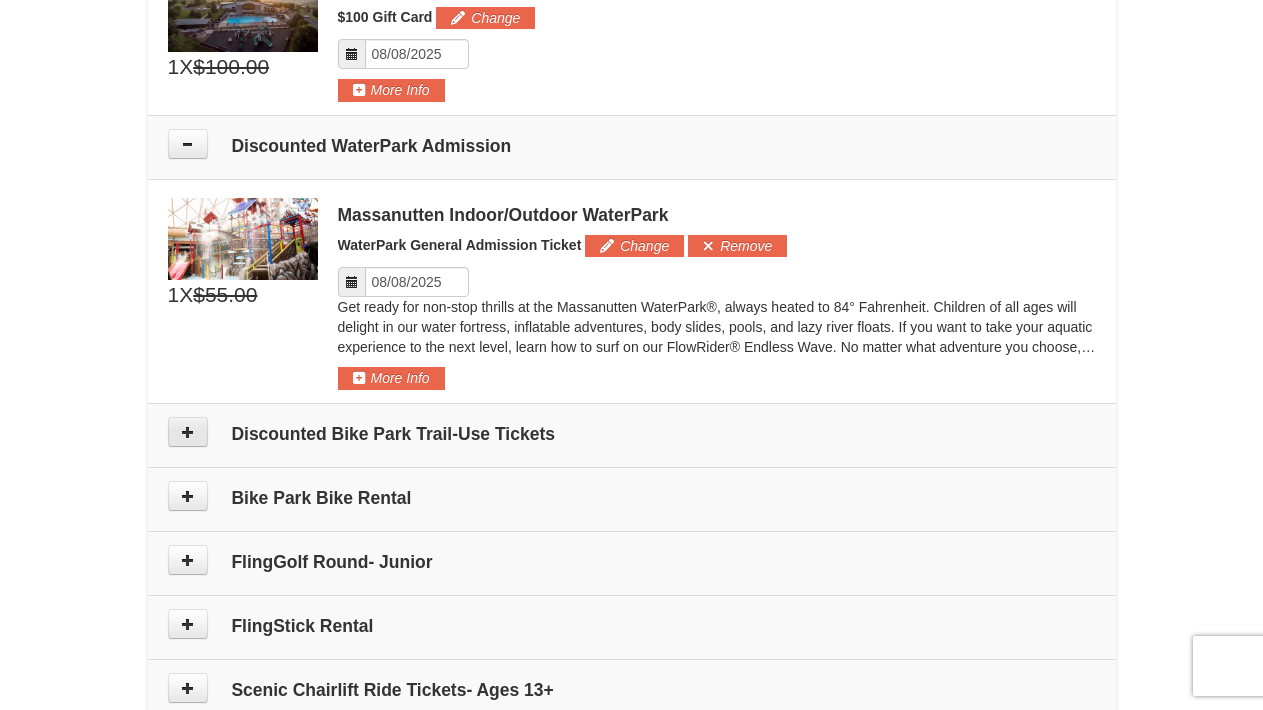 click at bounding box center [188, 432] 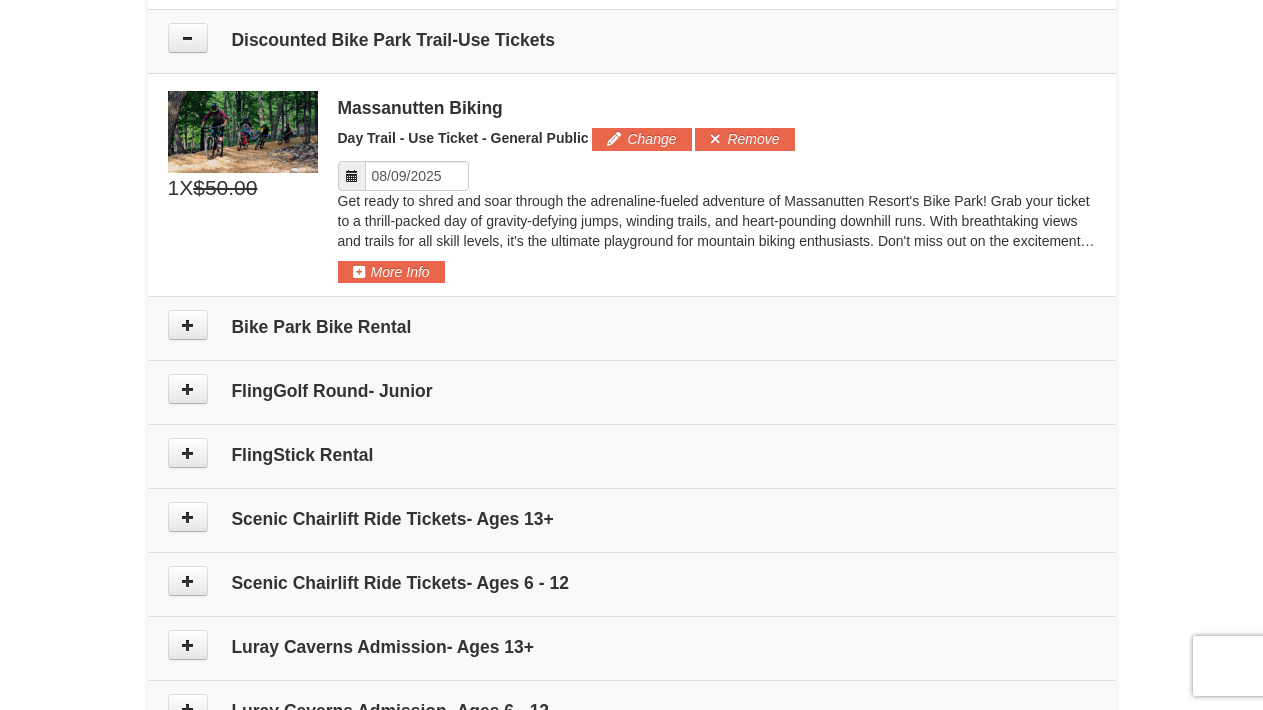 scroll, scrollTop: 1325, scrollLeft: 0, axis: vertical 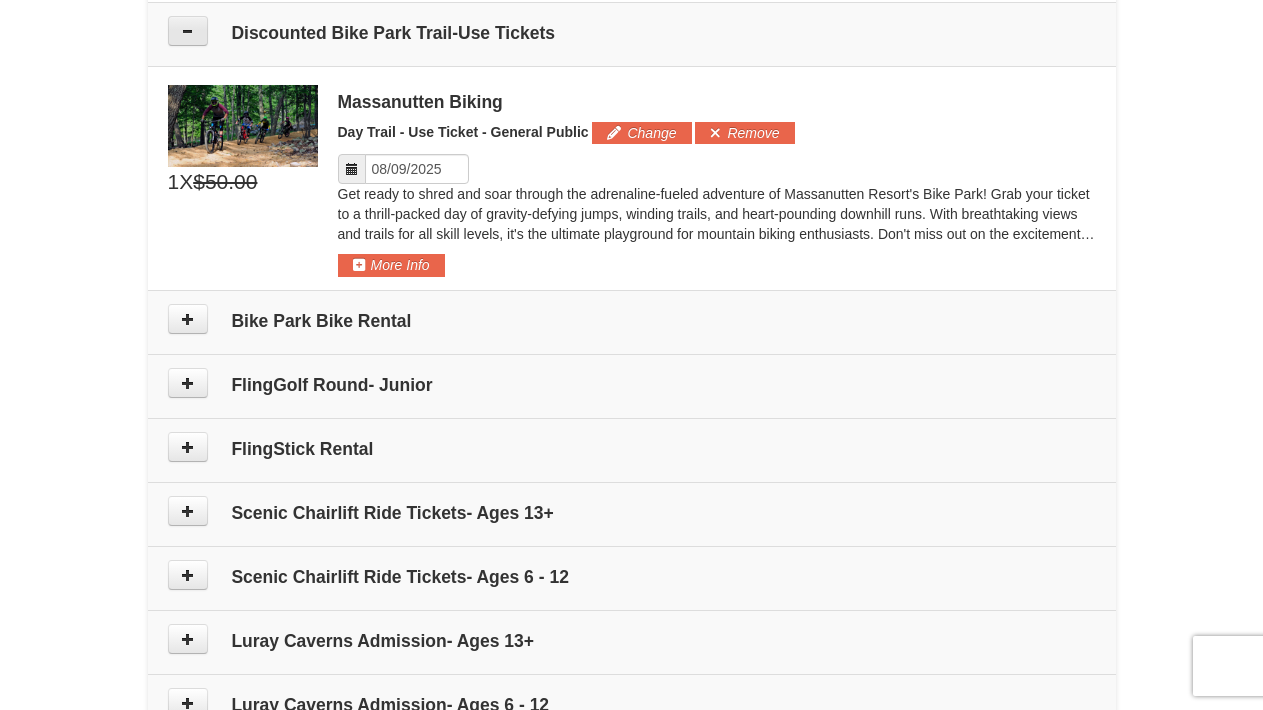 click at bounding box center [188, 31] 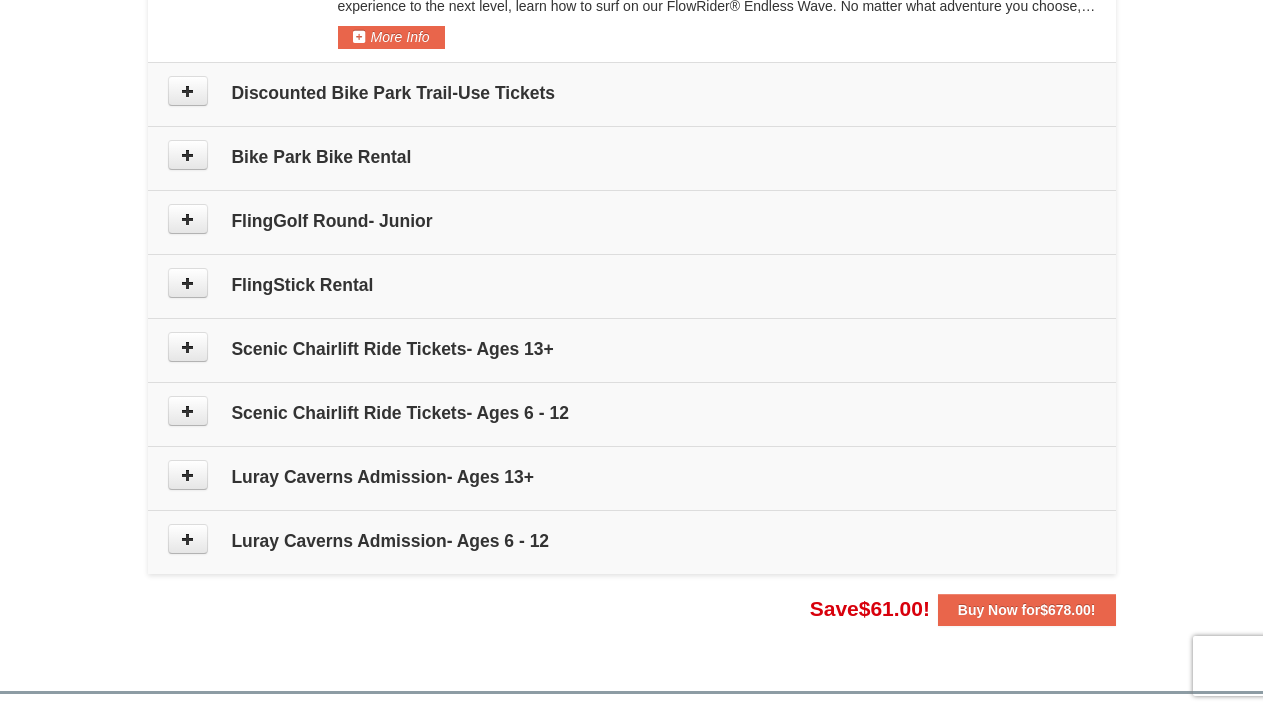 scroll, scrollTop: 1265, scrollLeft: 0, axis: vertical 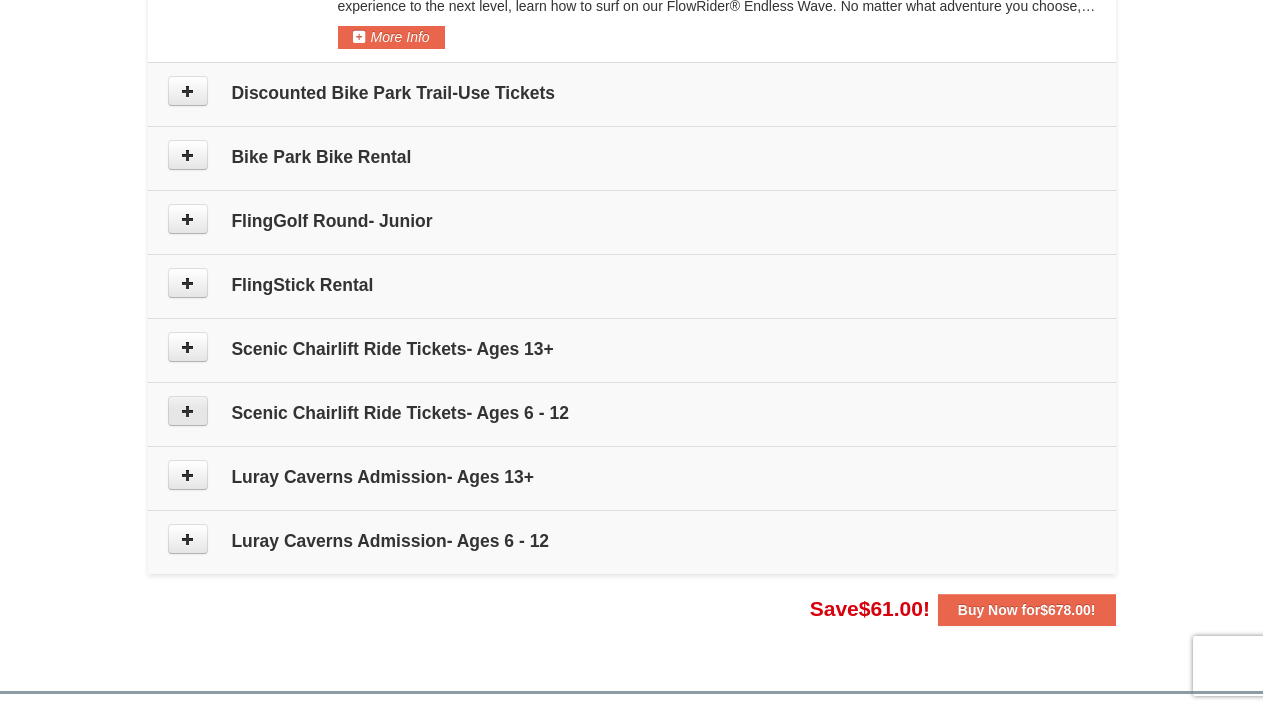 click at bounding box center [188, 411] 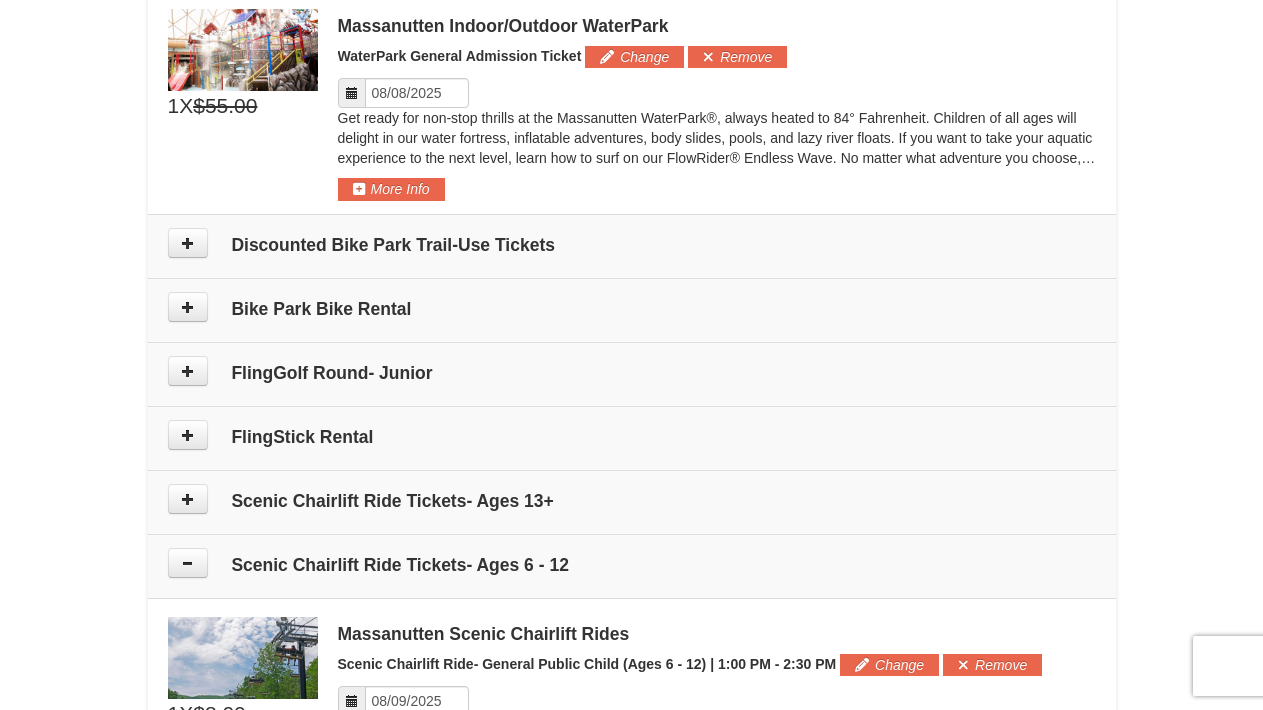 scroll, scrollTop: 748, scrollLeft: 1, axis: both 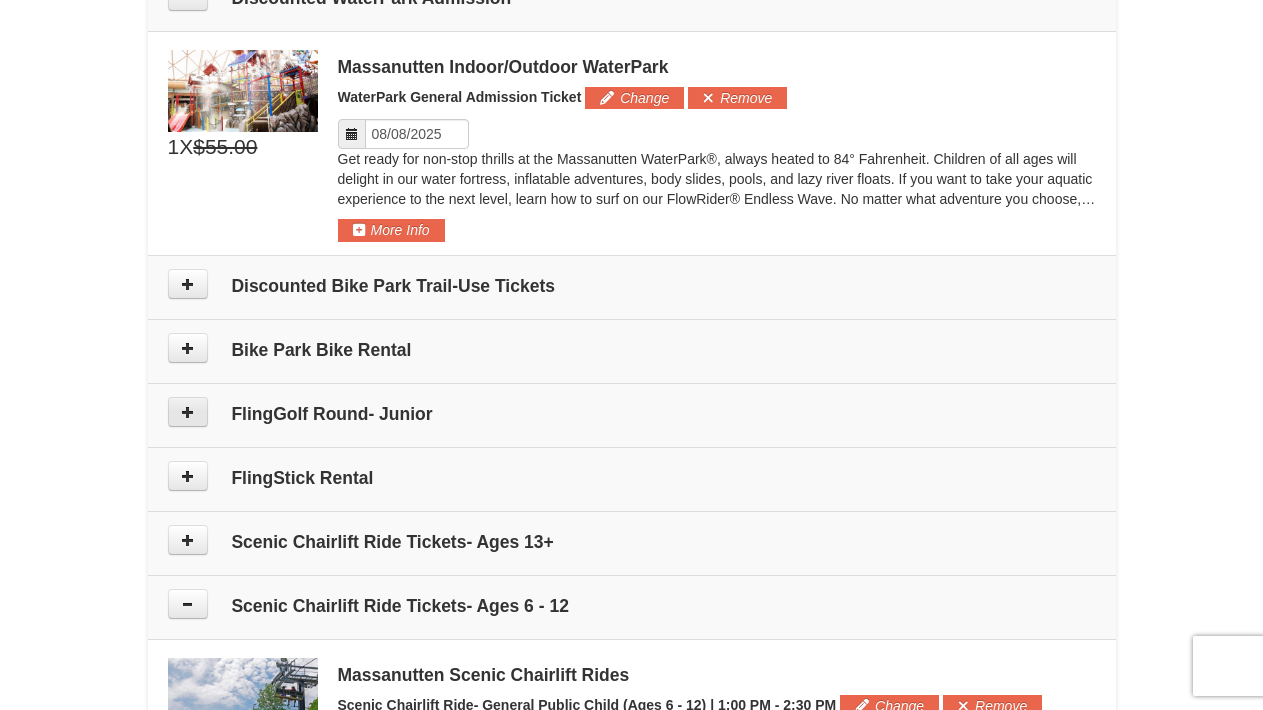 click at bounding box center (188, 412) 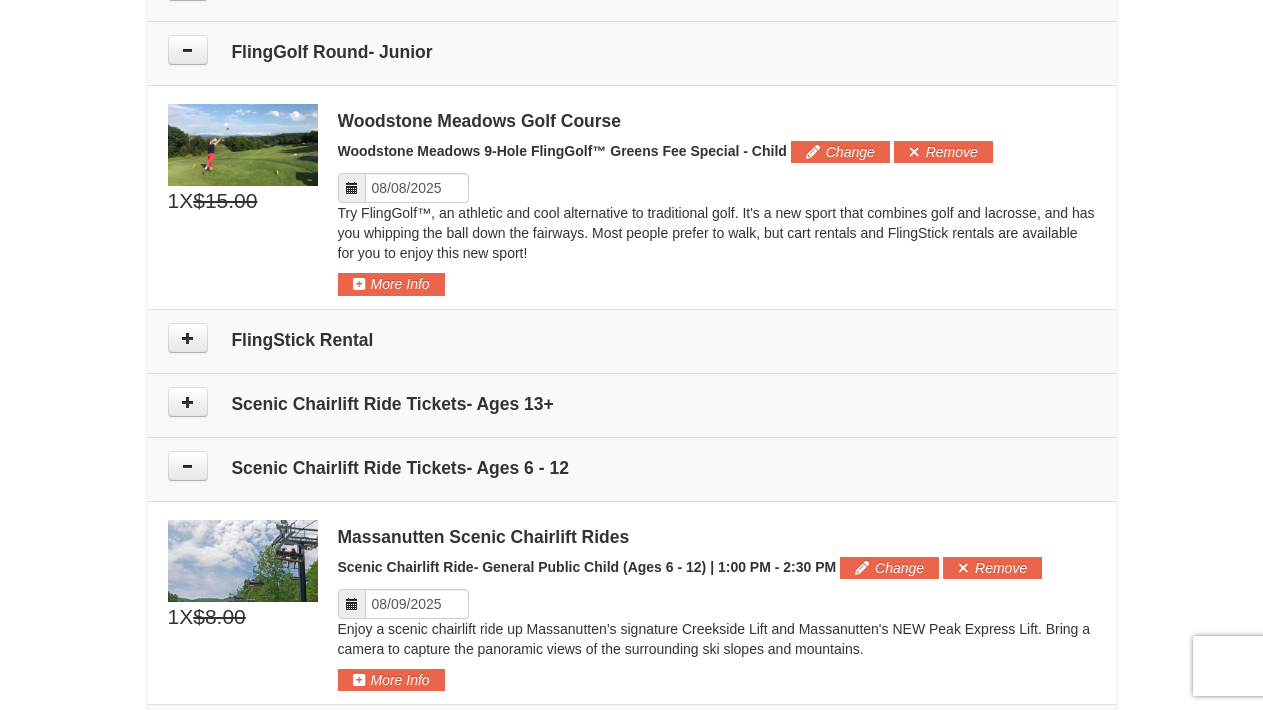 scroll, scrollTop: 1453, scrollLeft: 0, axis: vertical 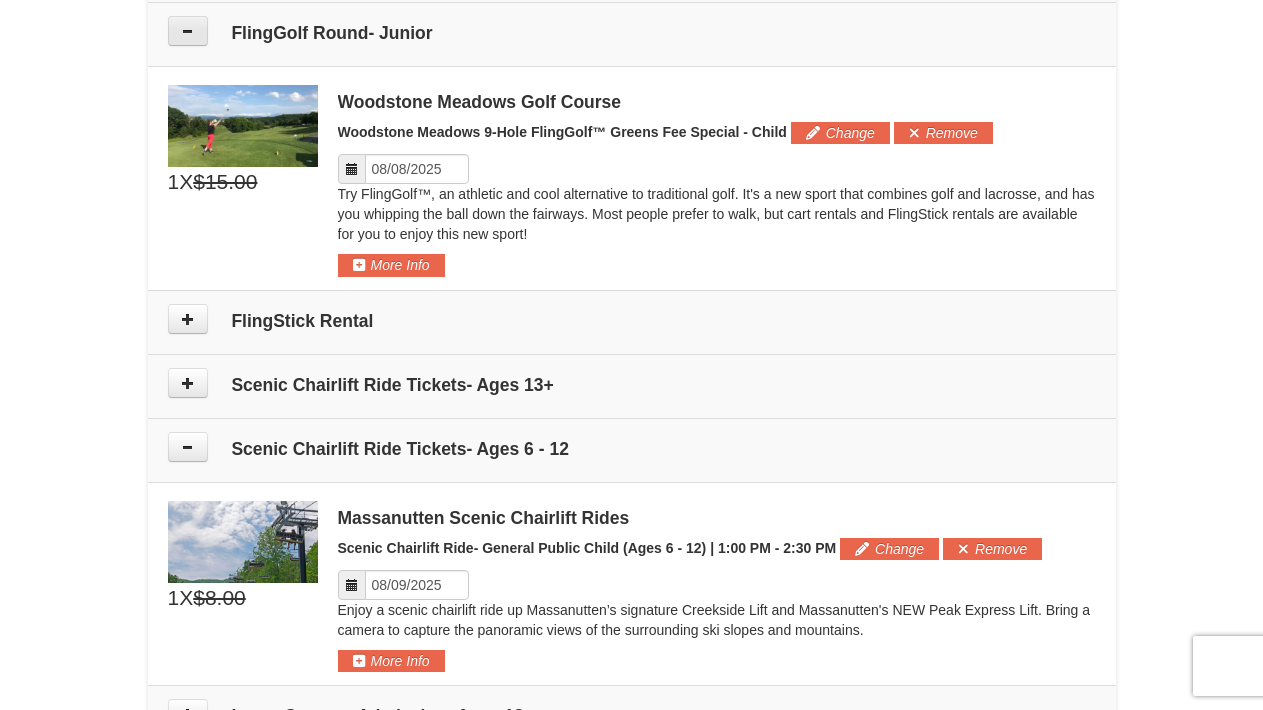 click at bounding box center [188, 31] 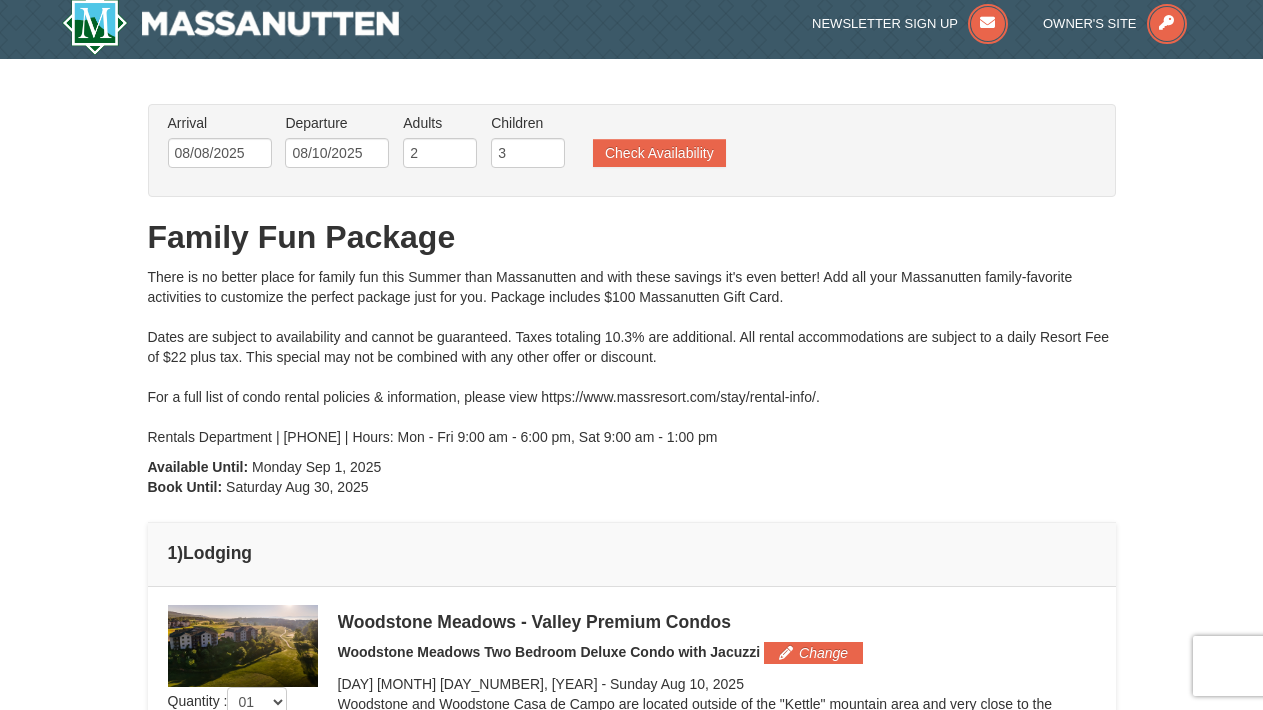 scroll, scrollTop: 9, scrollLeft: 0, axis: vertical 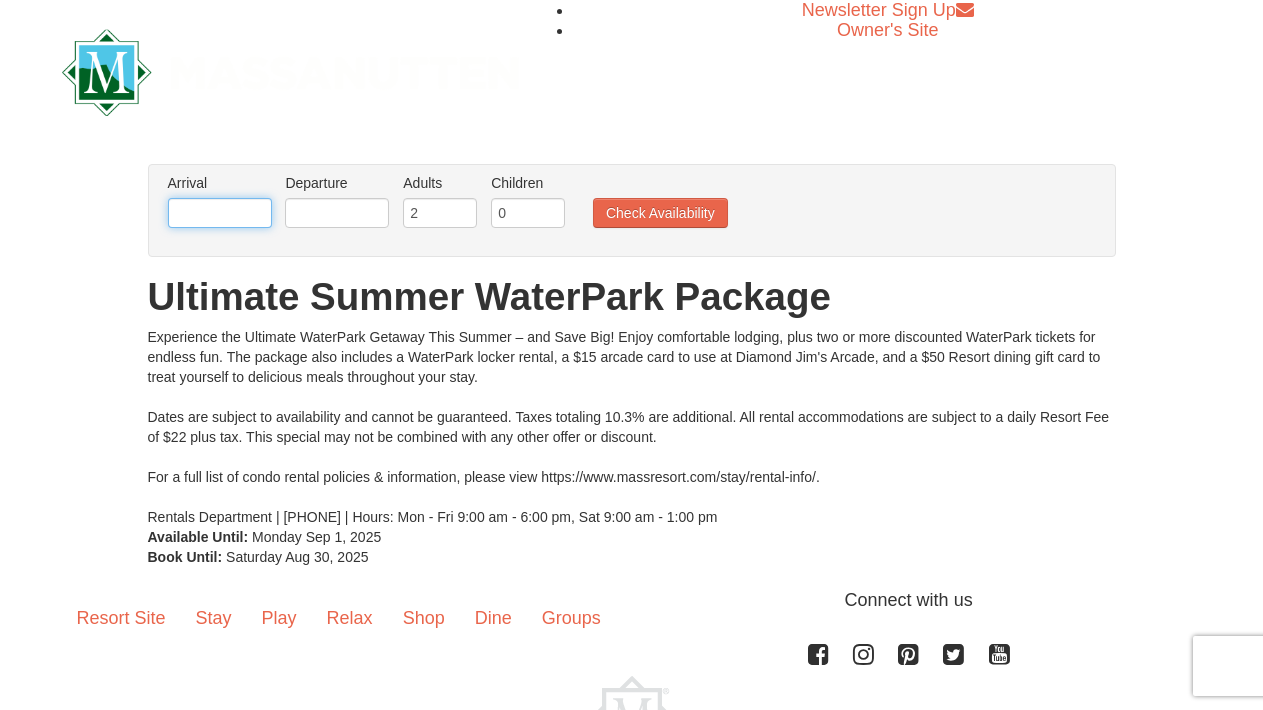 click at bounding box center [220, 213] 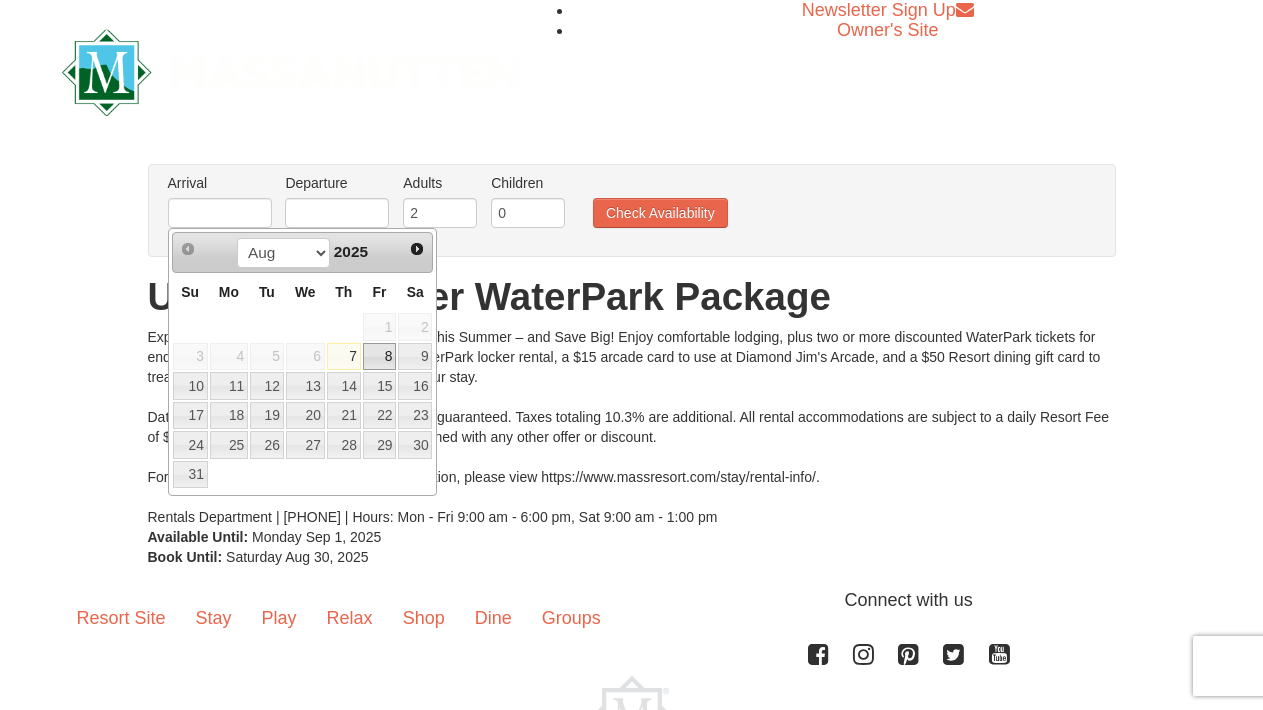 click on "8" at bounding box center (380, 357) 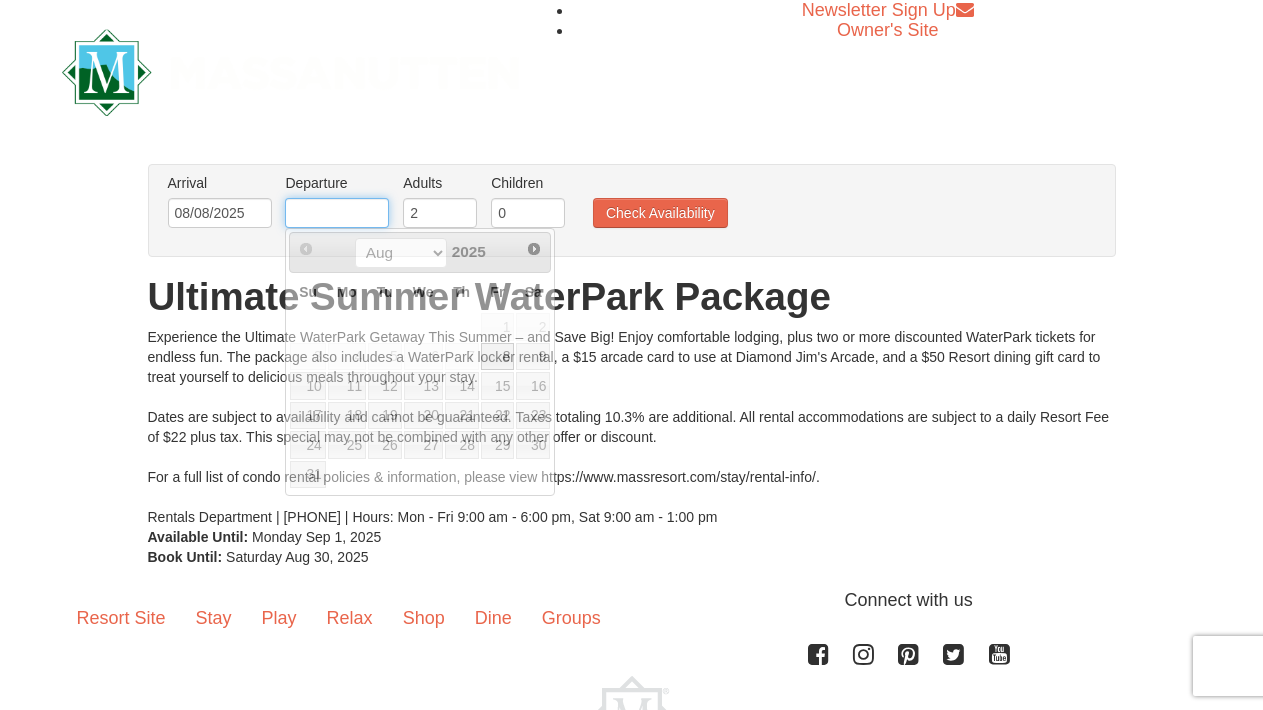 click at bounding box center (337, 213) 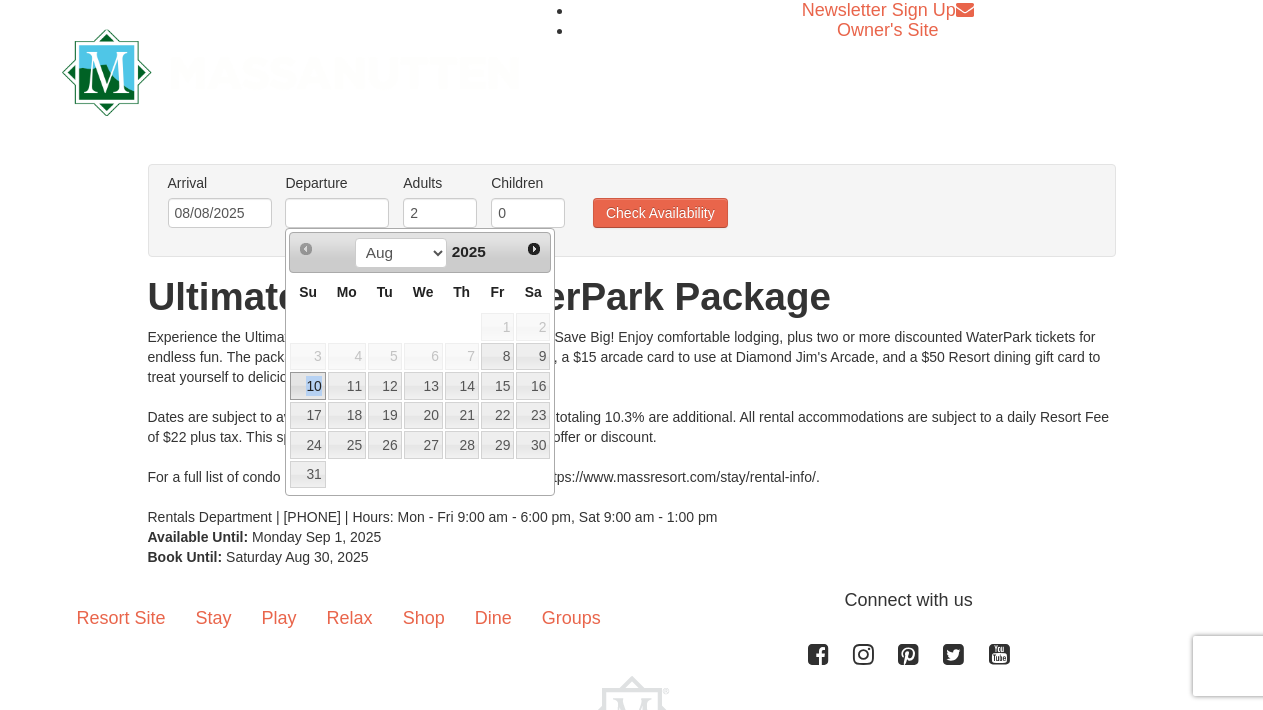 click on "10" at bounding box center (307, 386) 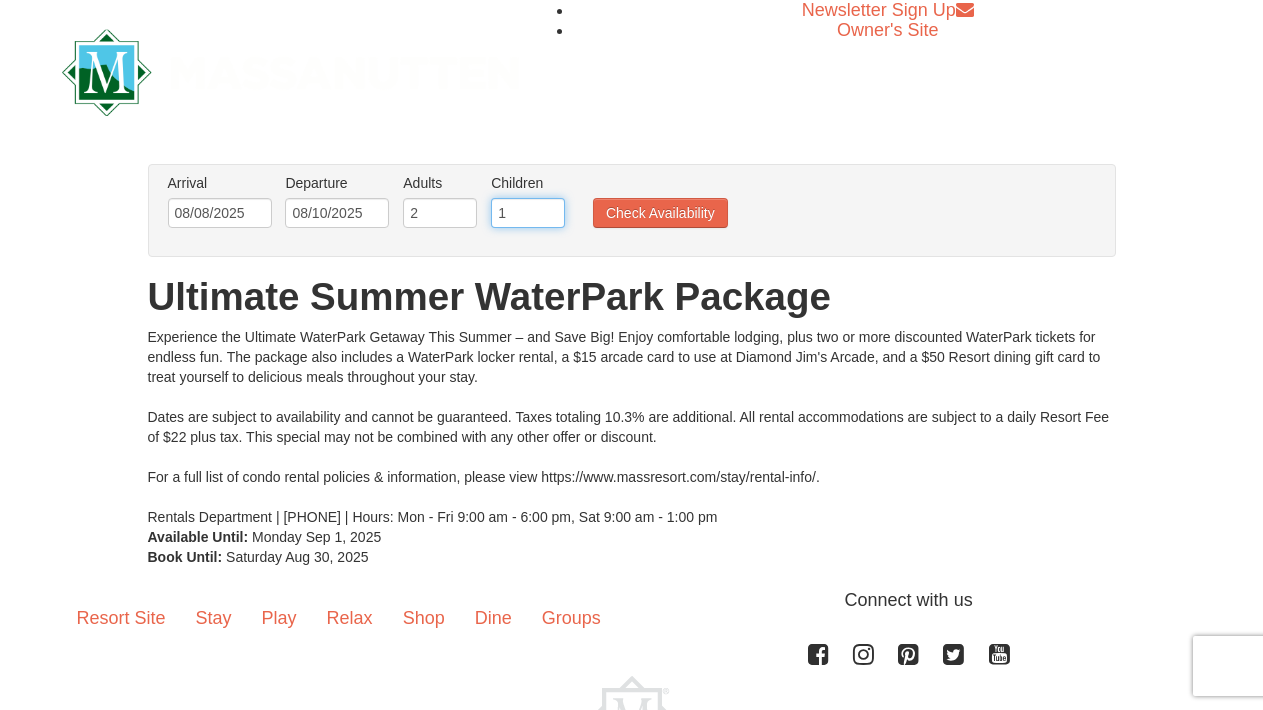 click on "1" at bounding box center [528, 213] 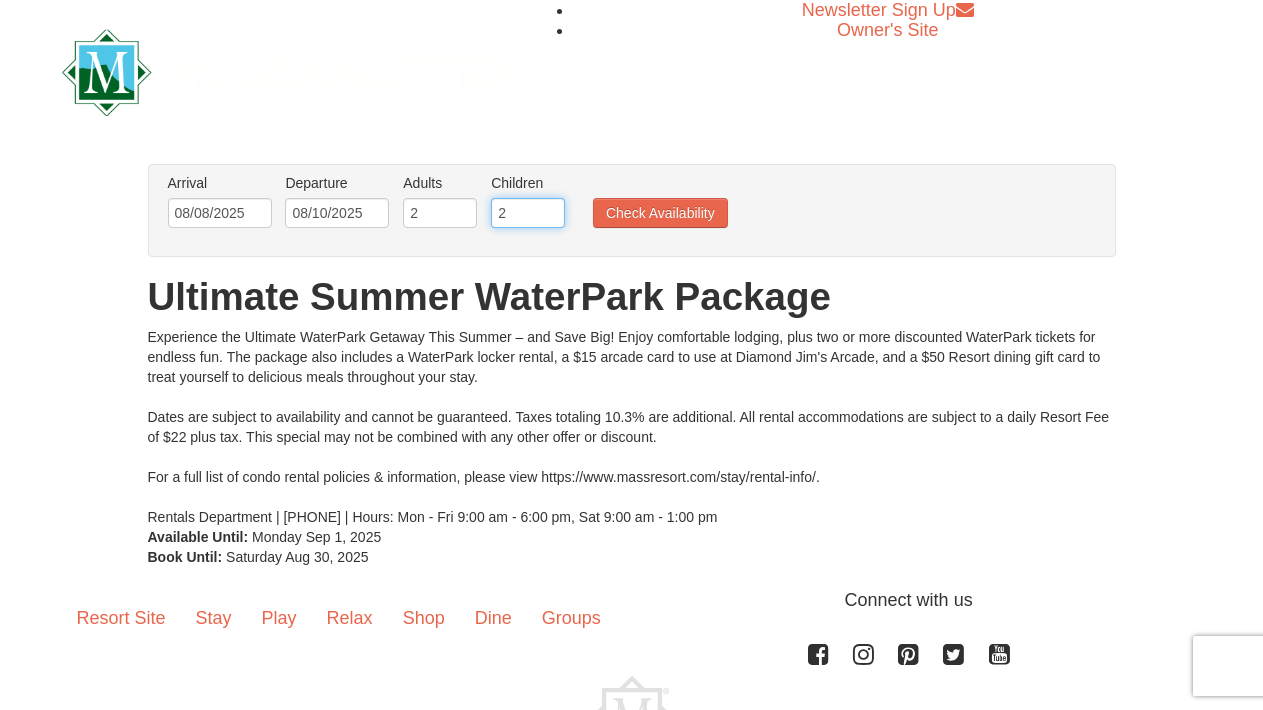 click on "2" at bounding box center [528, 213] 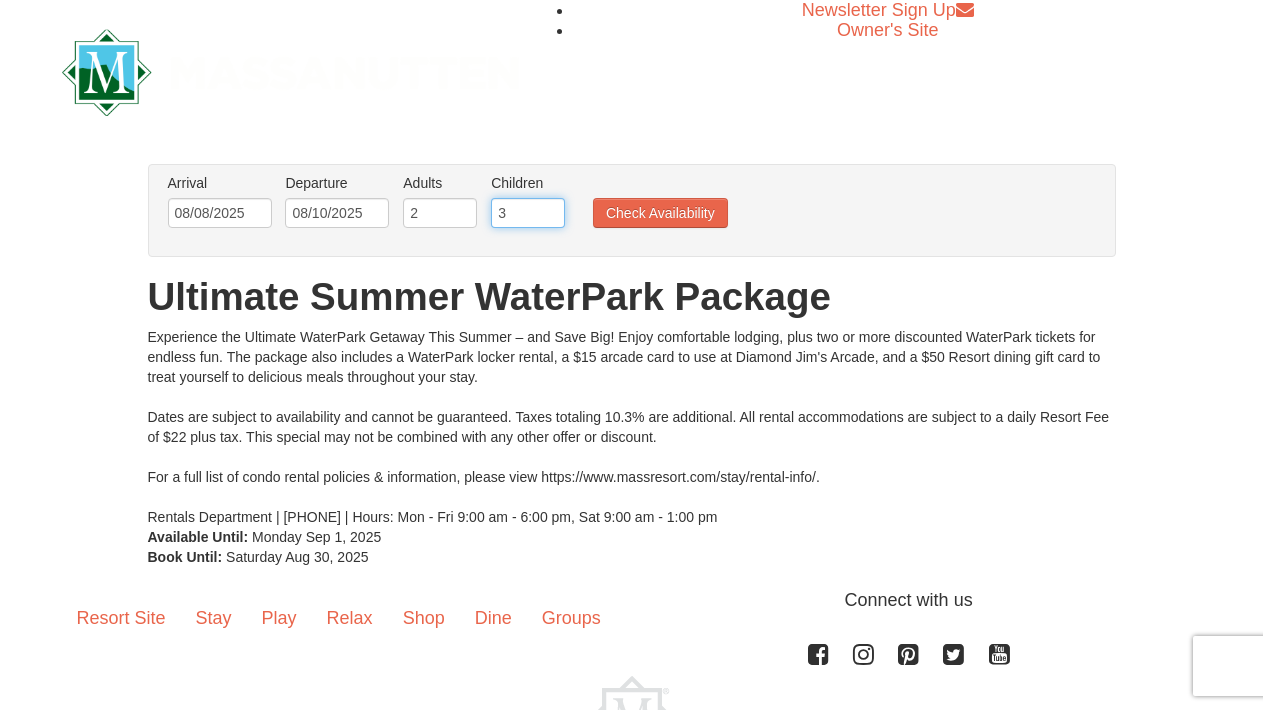 click on "3" at bounding box center [528, 213] 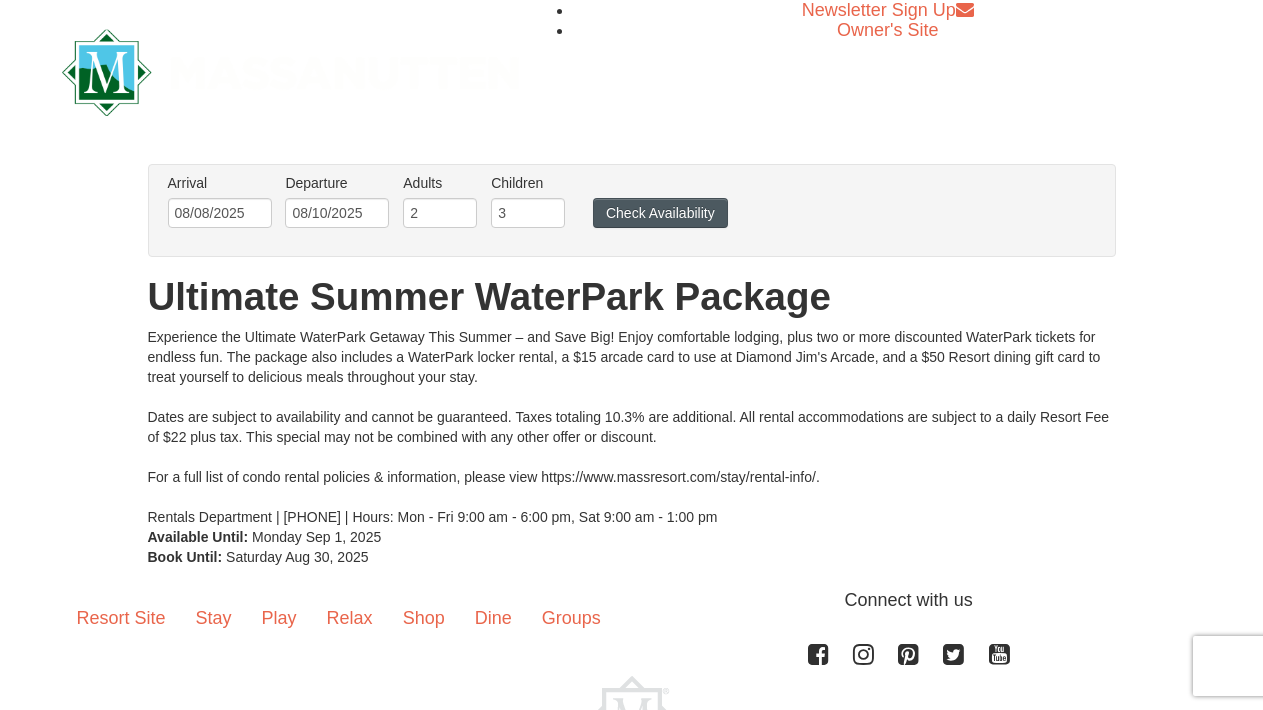 click on "Check Availability" at bounding box center [660, 213] 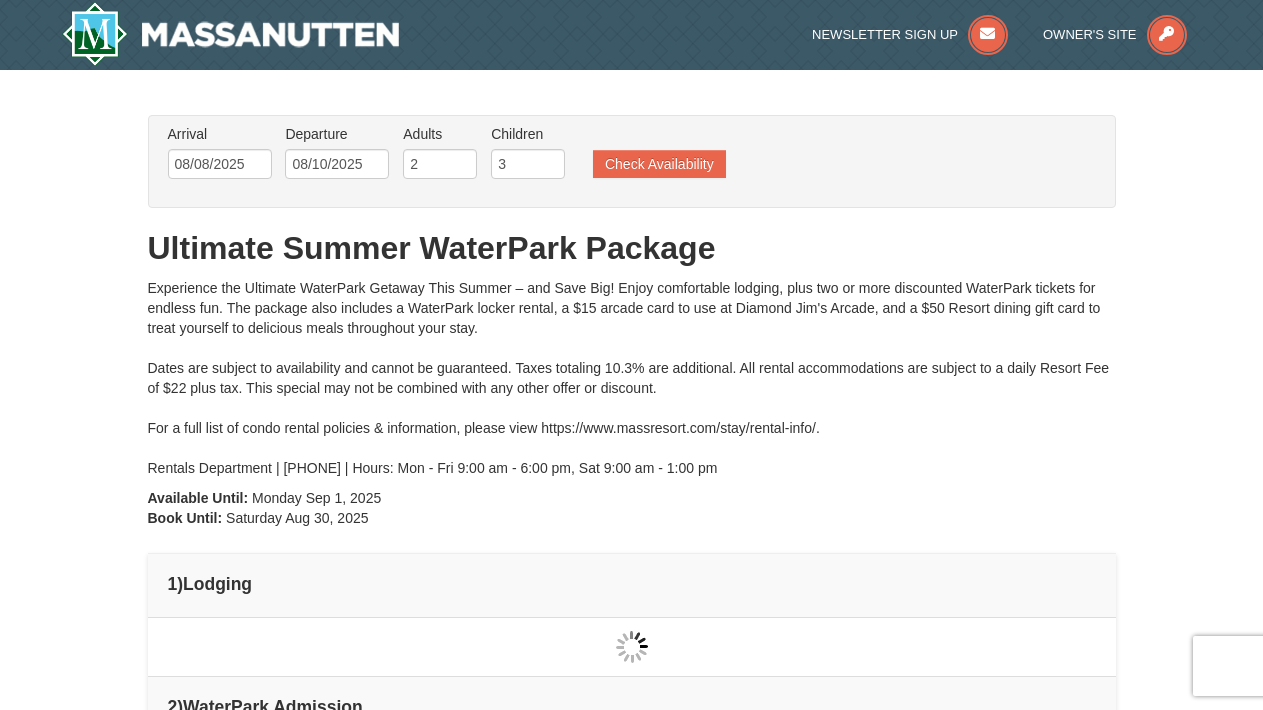 scroll, scrollTop: 0, scrollLeft: 0, axis: both 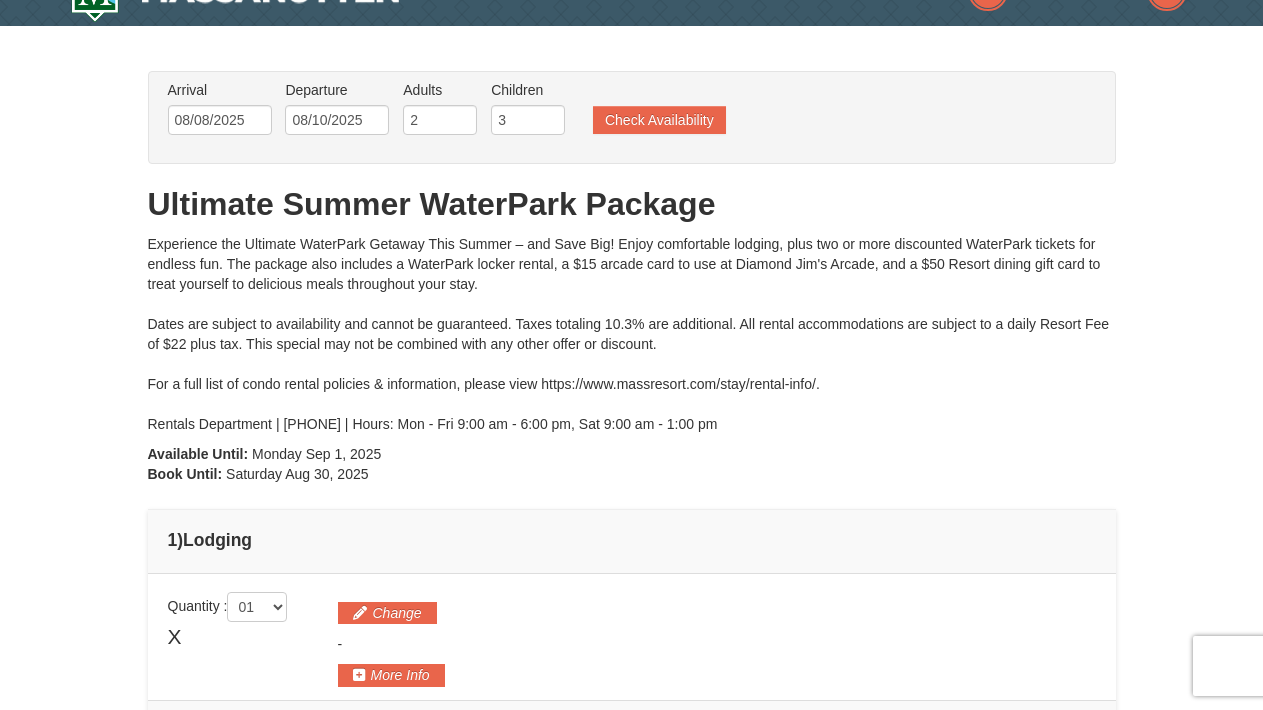 type on "08/08/2025" 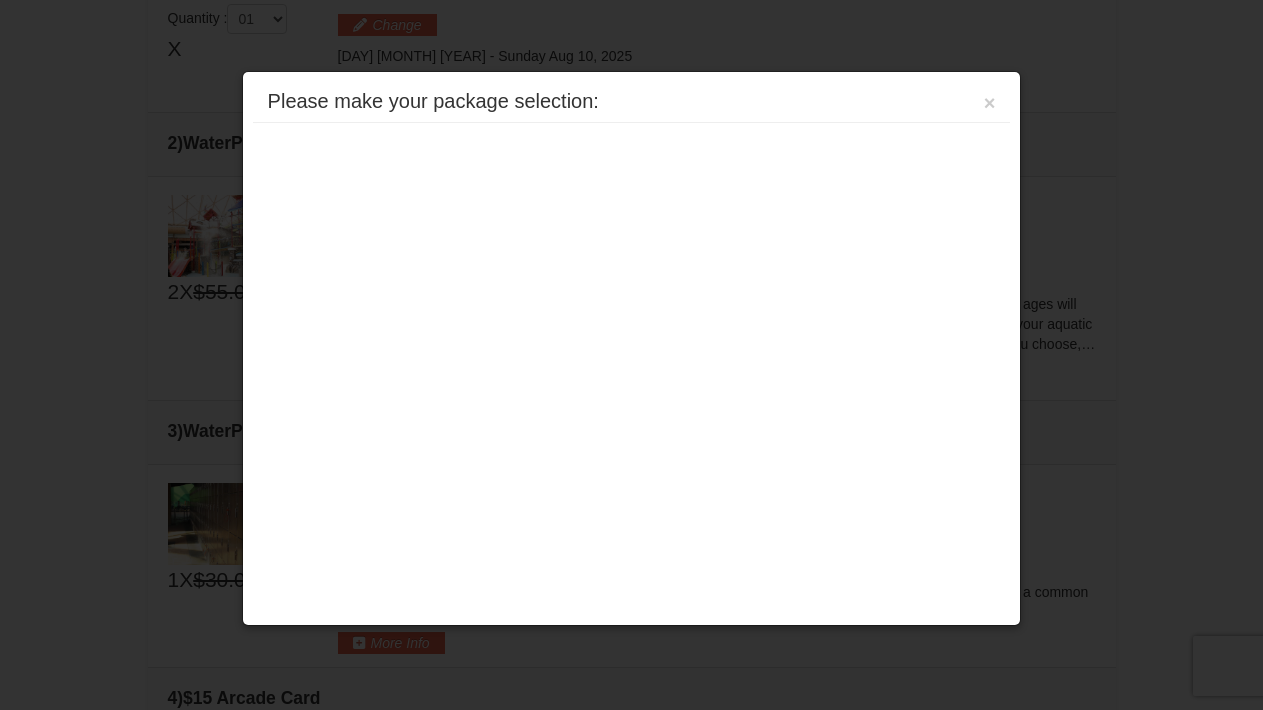 scroll, scrollTop: 636, scrollLeft: 0, axis: vertical 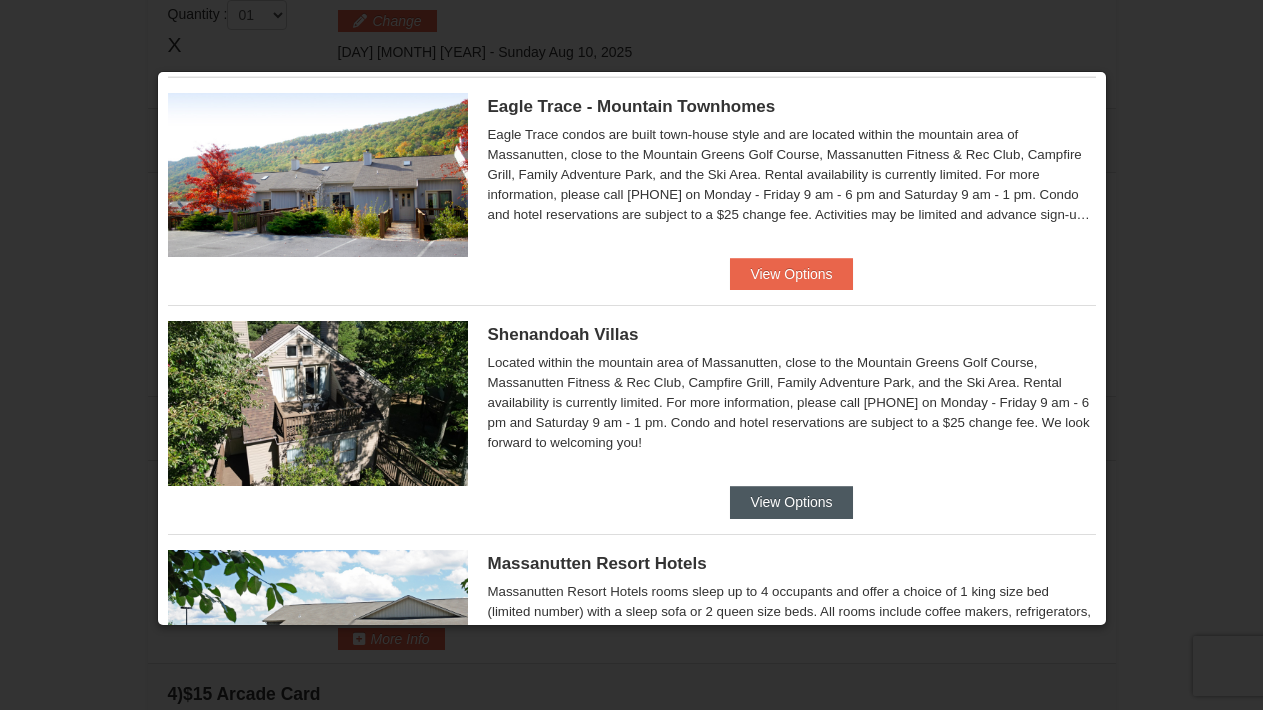 click on "View Options" at bounding box center [791, 502] 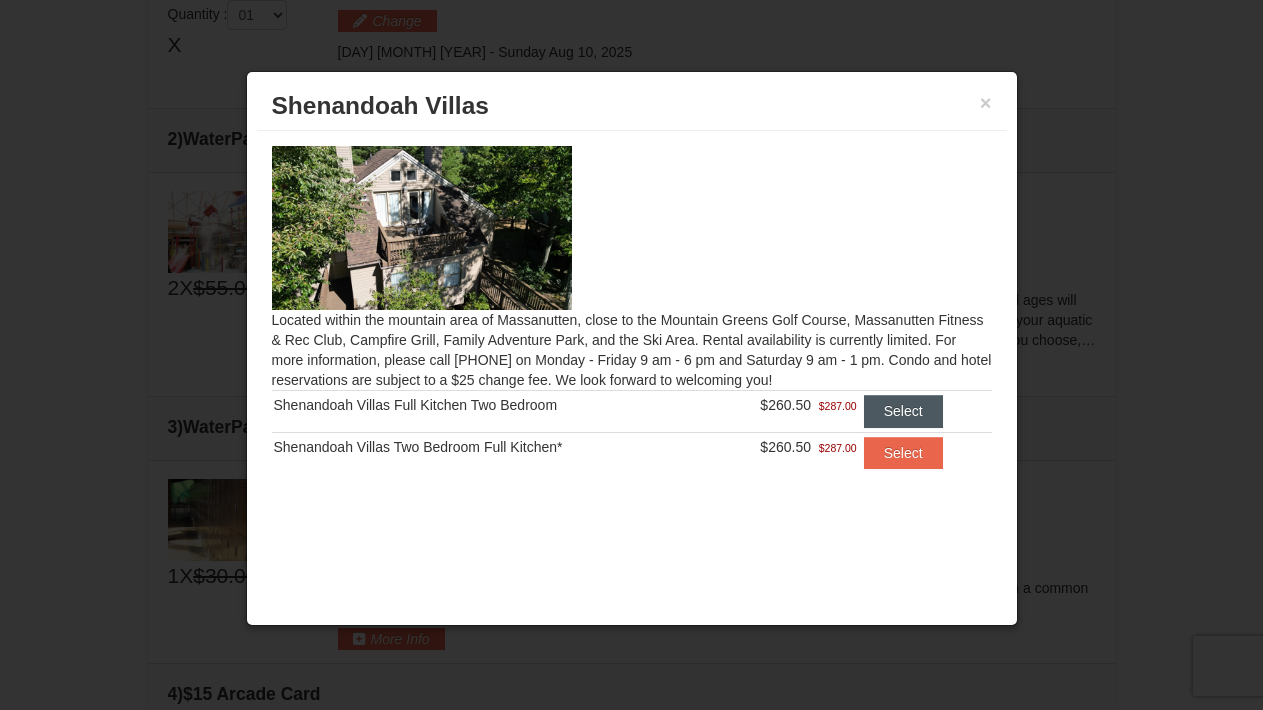 click on "Select" at bounding box center (903, 411) 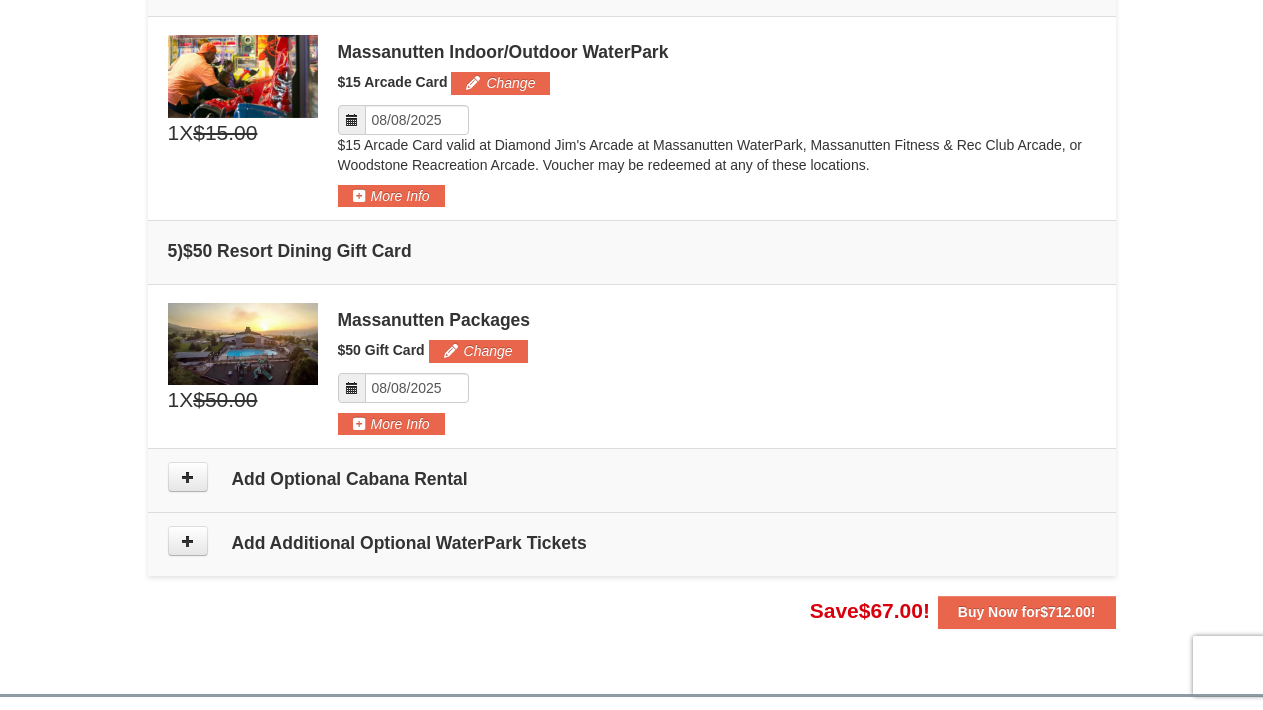 scroll, scrollTop: 1437, scrollLeft: 0, axis: vertical 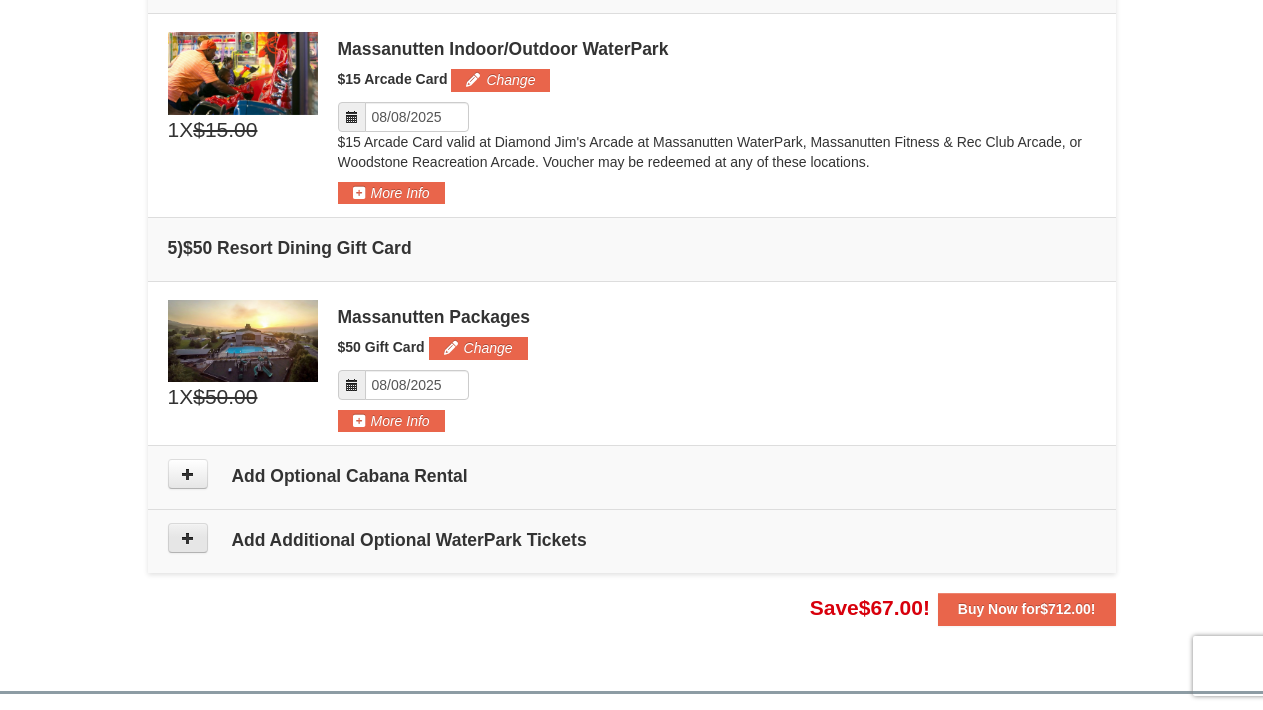 click at bounding box center [188, 538] 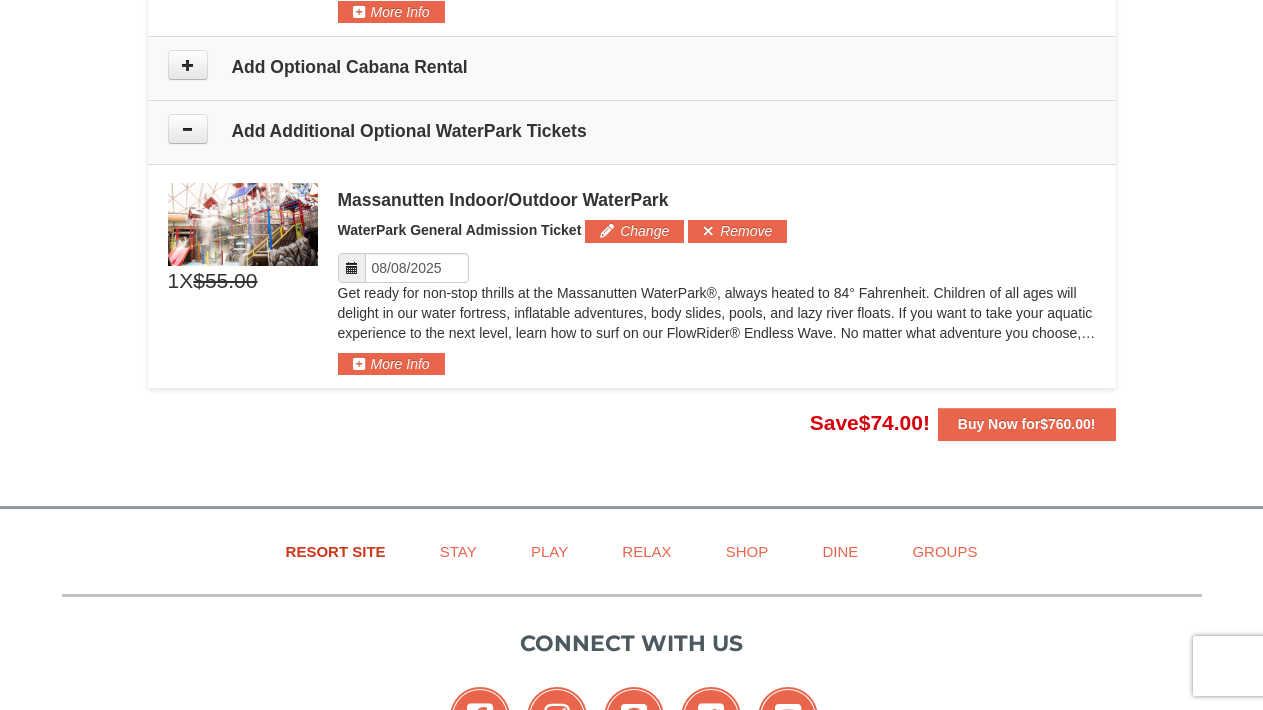 scroll, scrollTop: 1943, scrollLeft: 0, axis: vertical 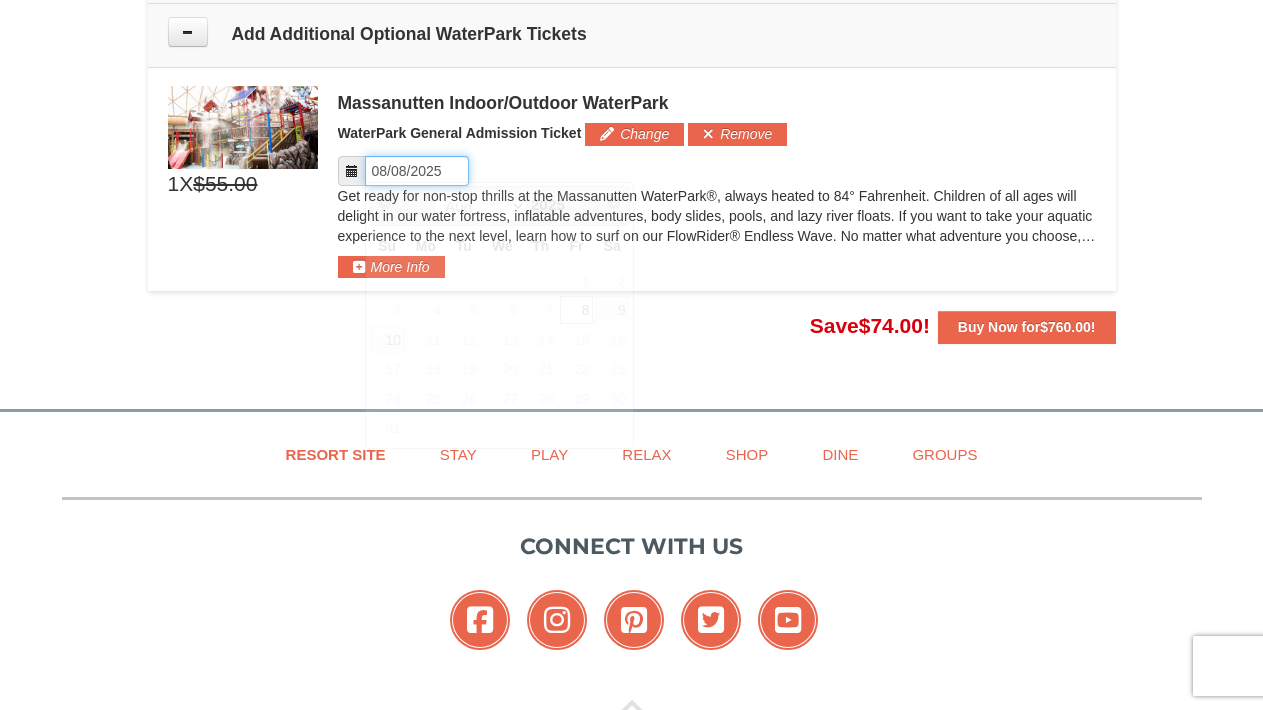 click on "Please format dates MM/DD/YYYY" at bounding box center (417, 171) 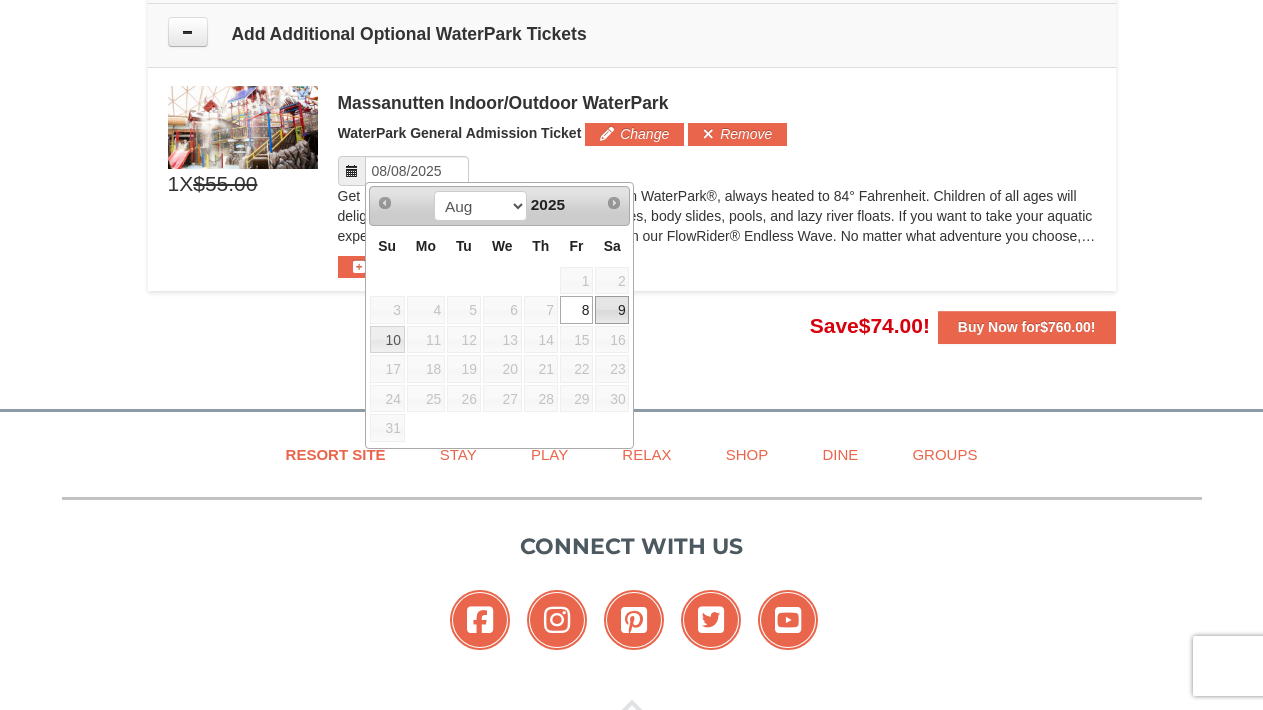 click on "9" at bounding box center (612, 310) 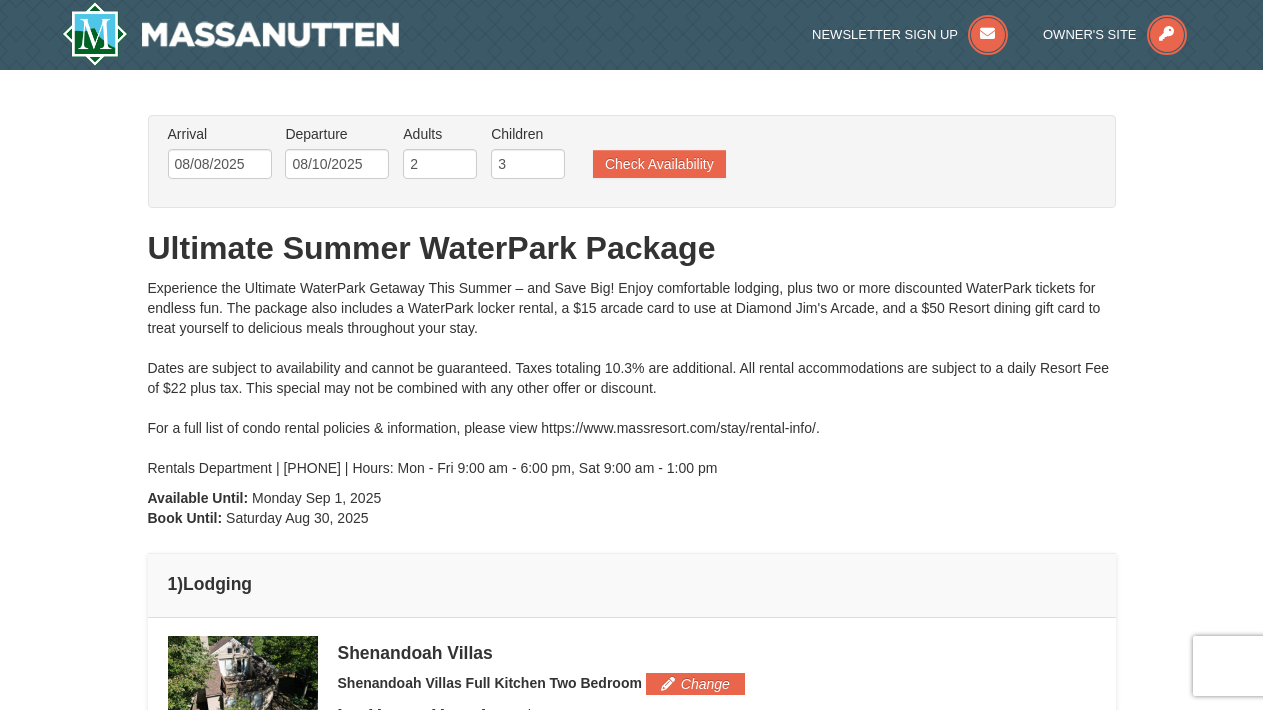 scroll, scrollTop: 0, scrollLeft: 0, axis: both 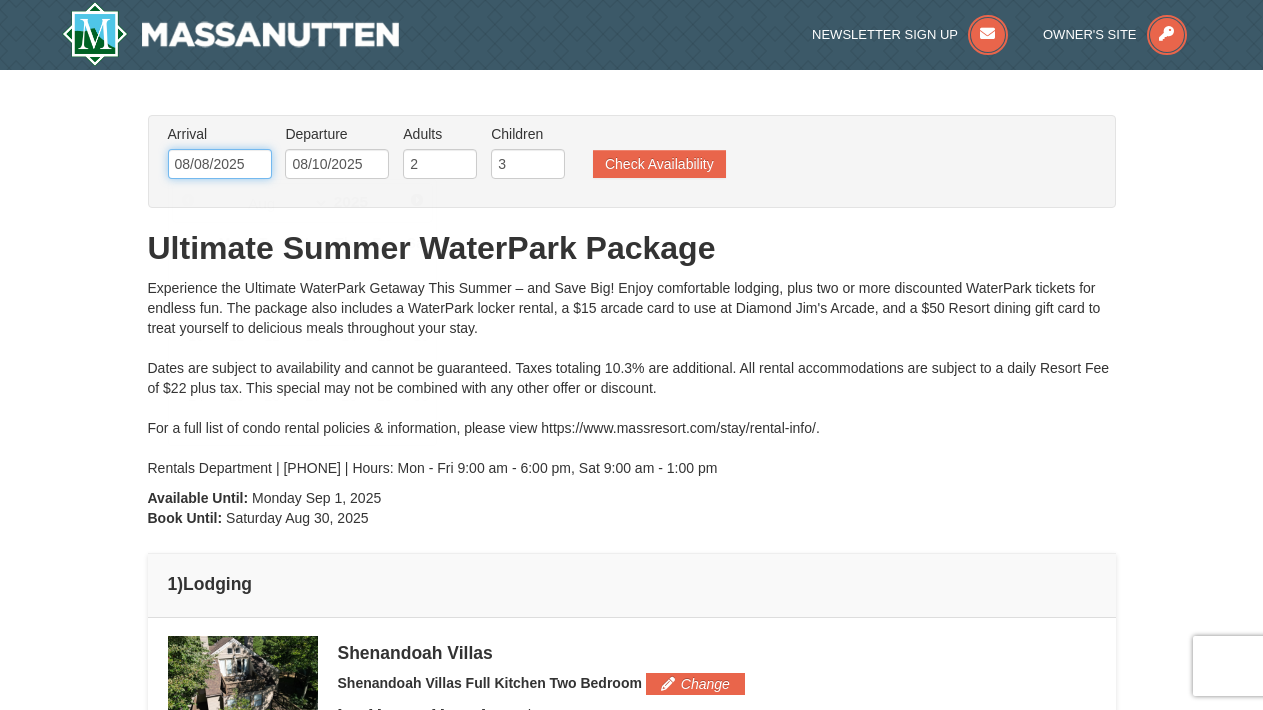 click on "08/08/2025" at bounding box center [220, 164] 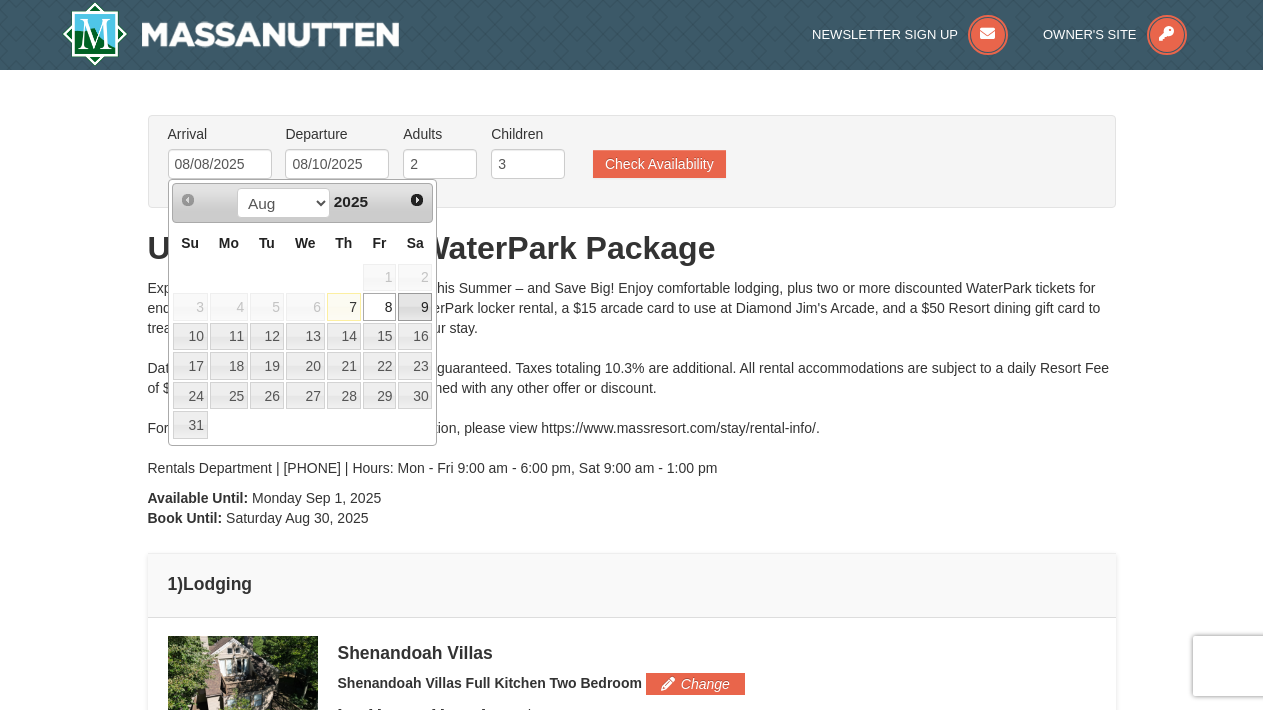 click on "9" at bounding box center (415, 307) 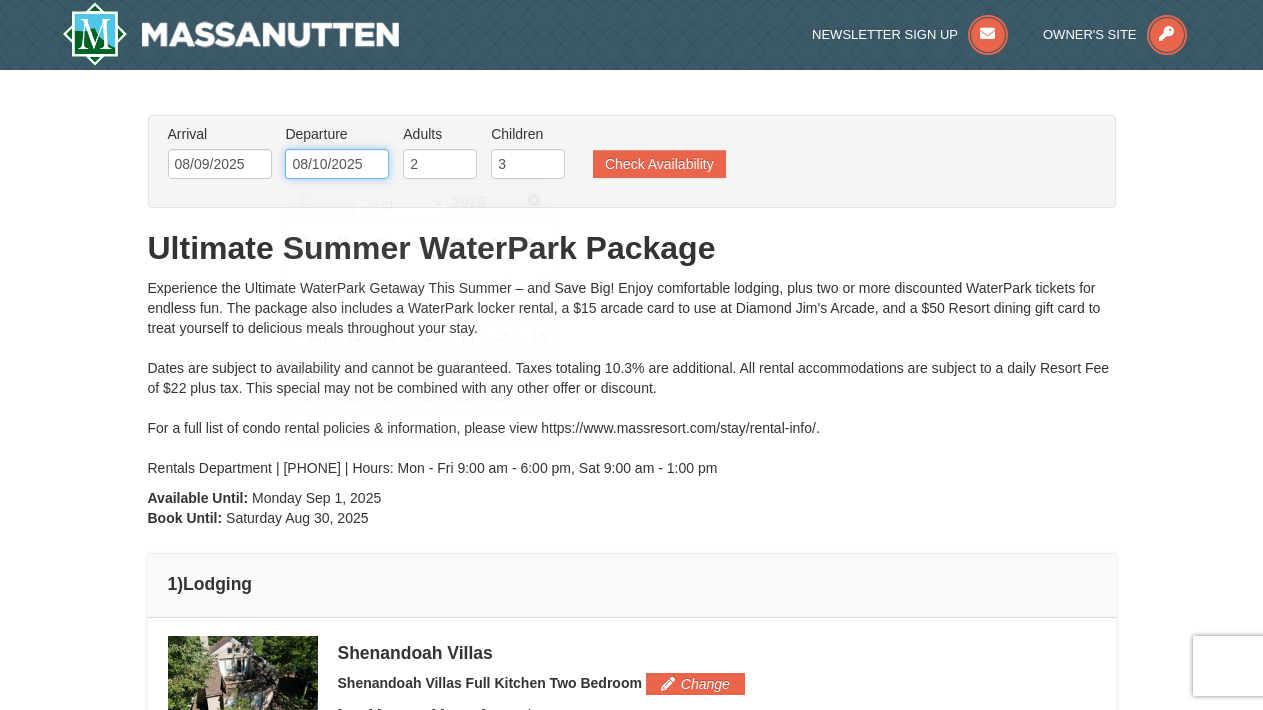 click on "08/10/2025" at bounding box center (337, 164) 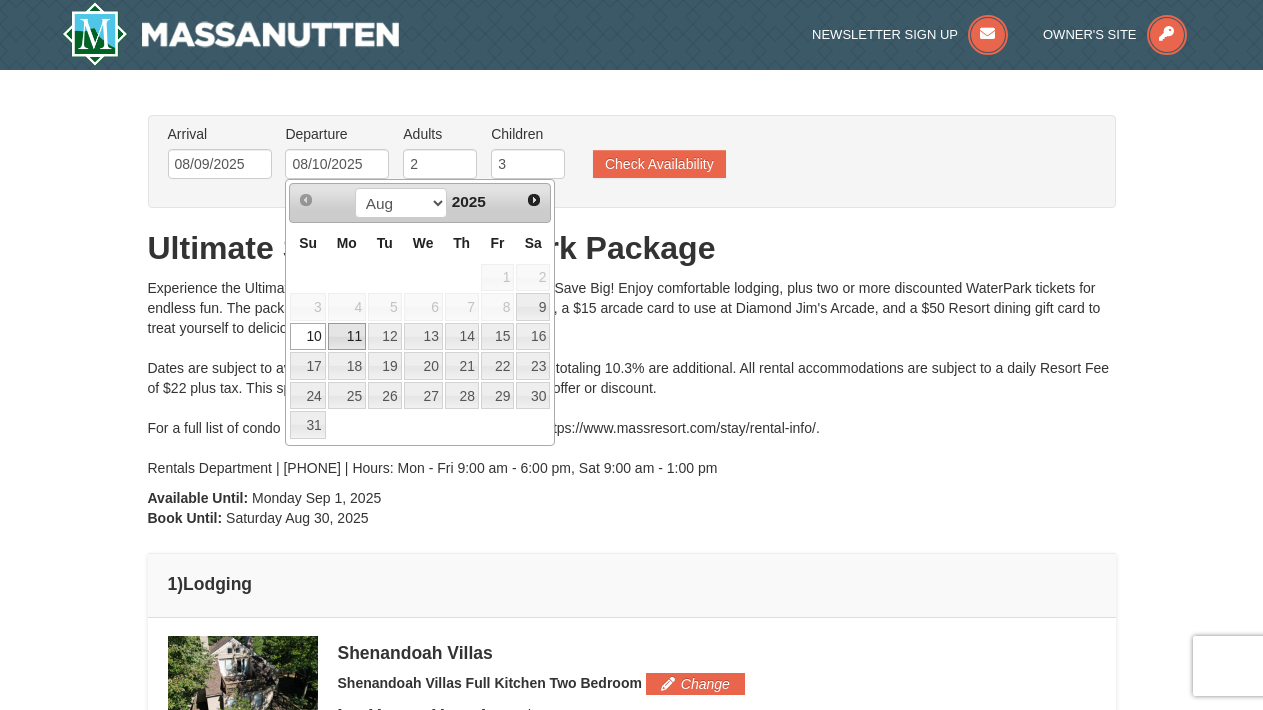 click on "11" at bounding box center [347, 337] 